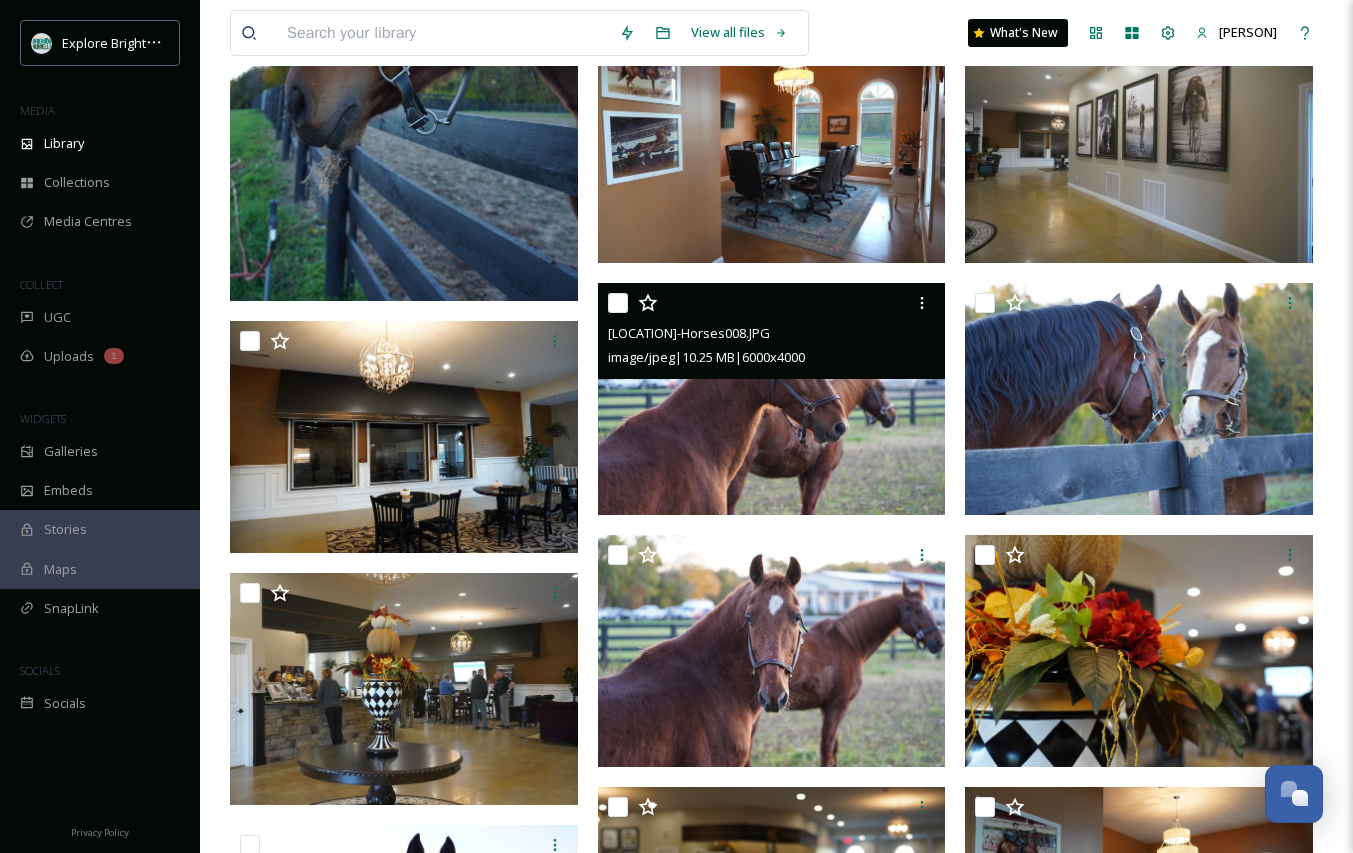 scroll, scrollTop: 3086, scrollLeft: 0, axis: vertical 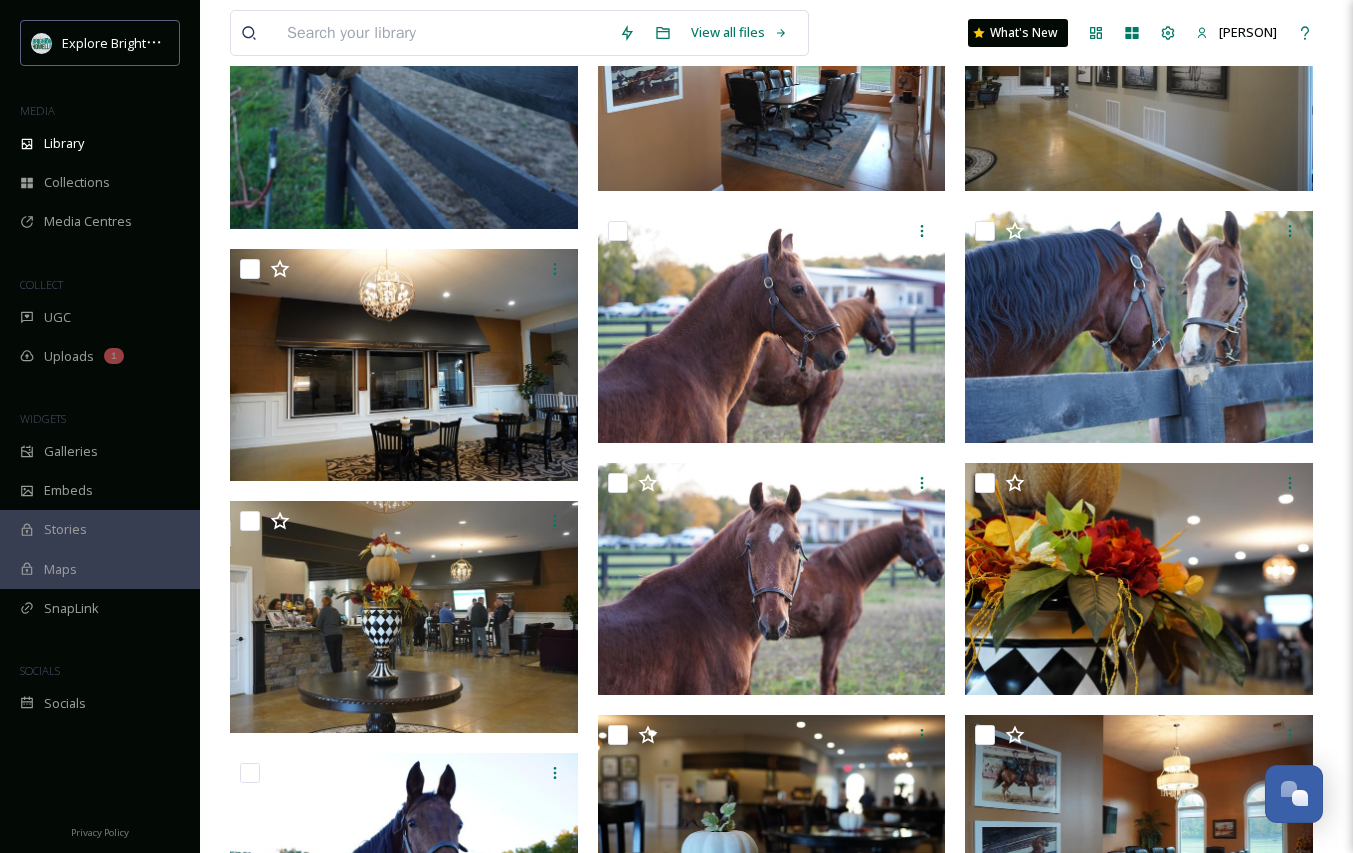 click on "View all files What's New [PERSON]" at bounding box center (776, 33) 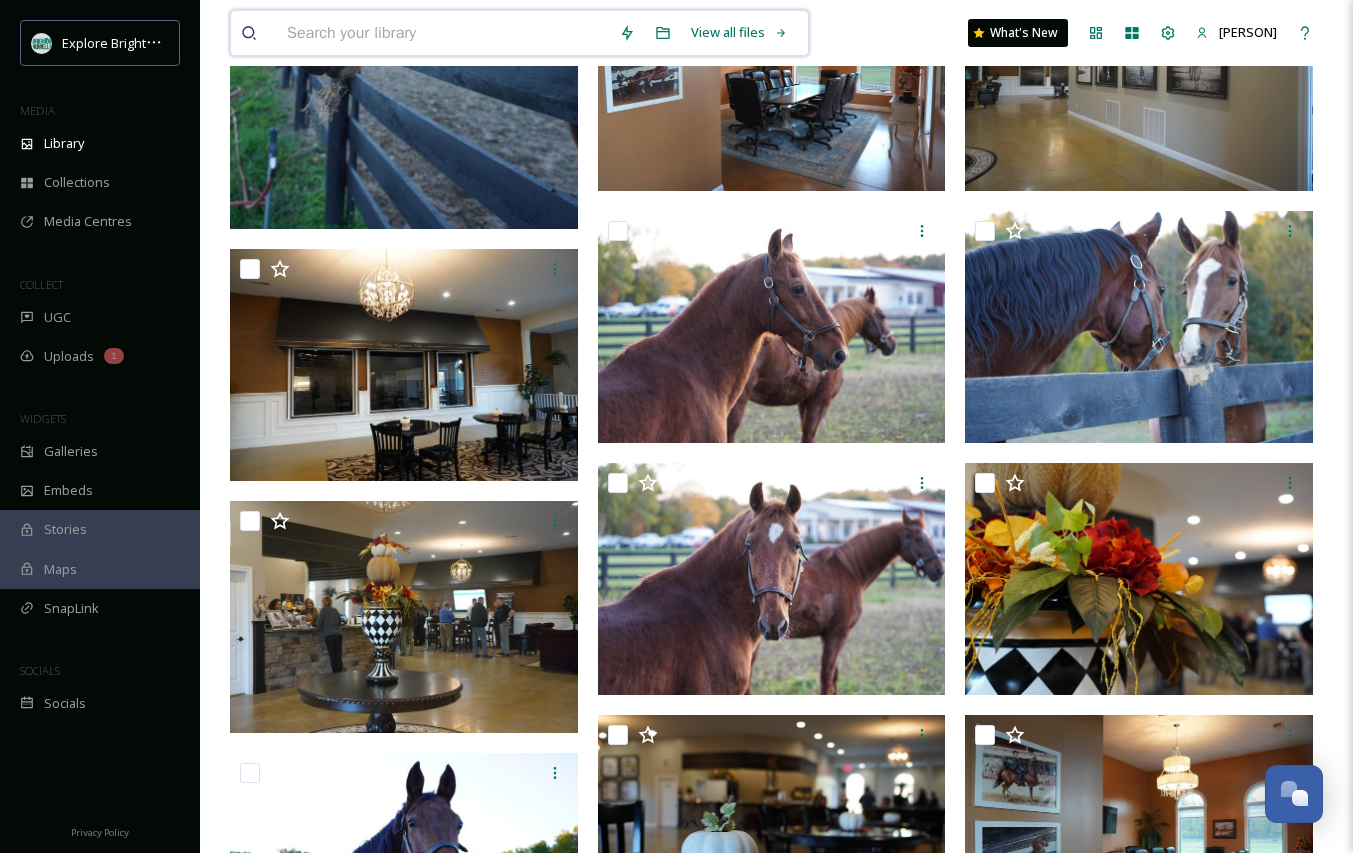click at bounding box center [443, 33] 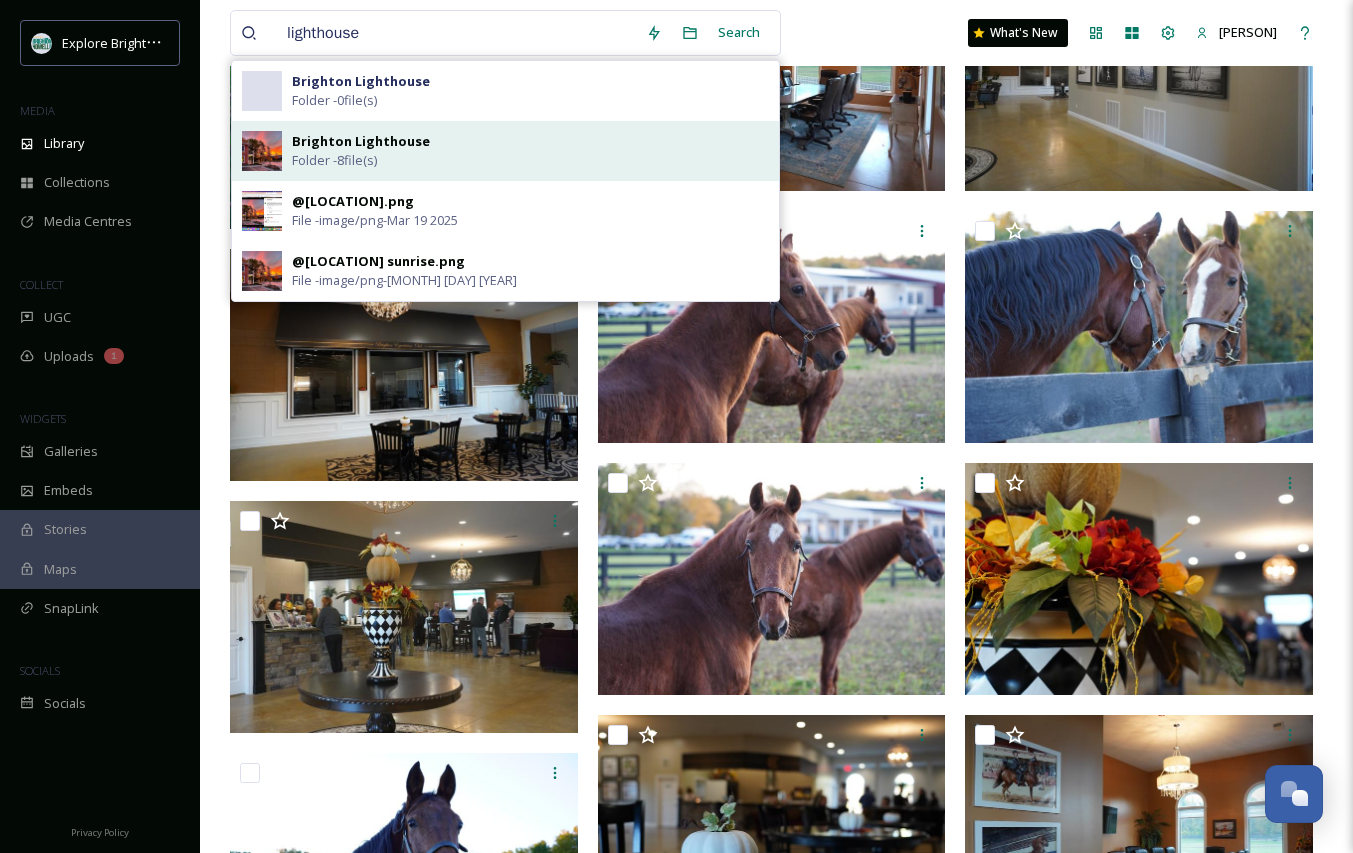 click on "[LOCATION] Lighthouse Folder - 8 file(s)" at bounding box center (530, 151) 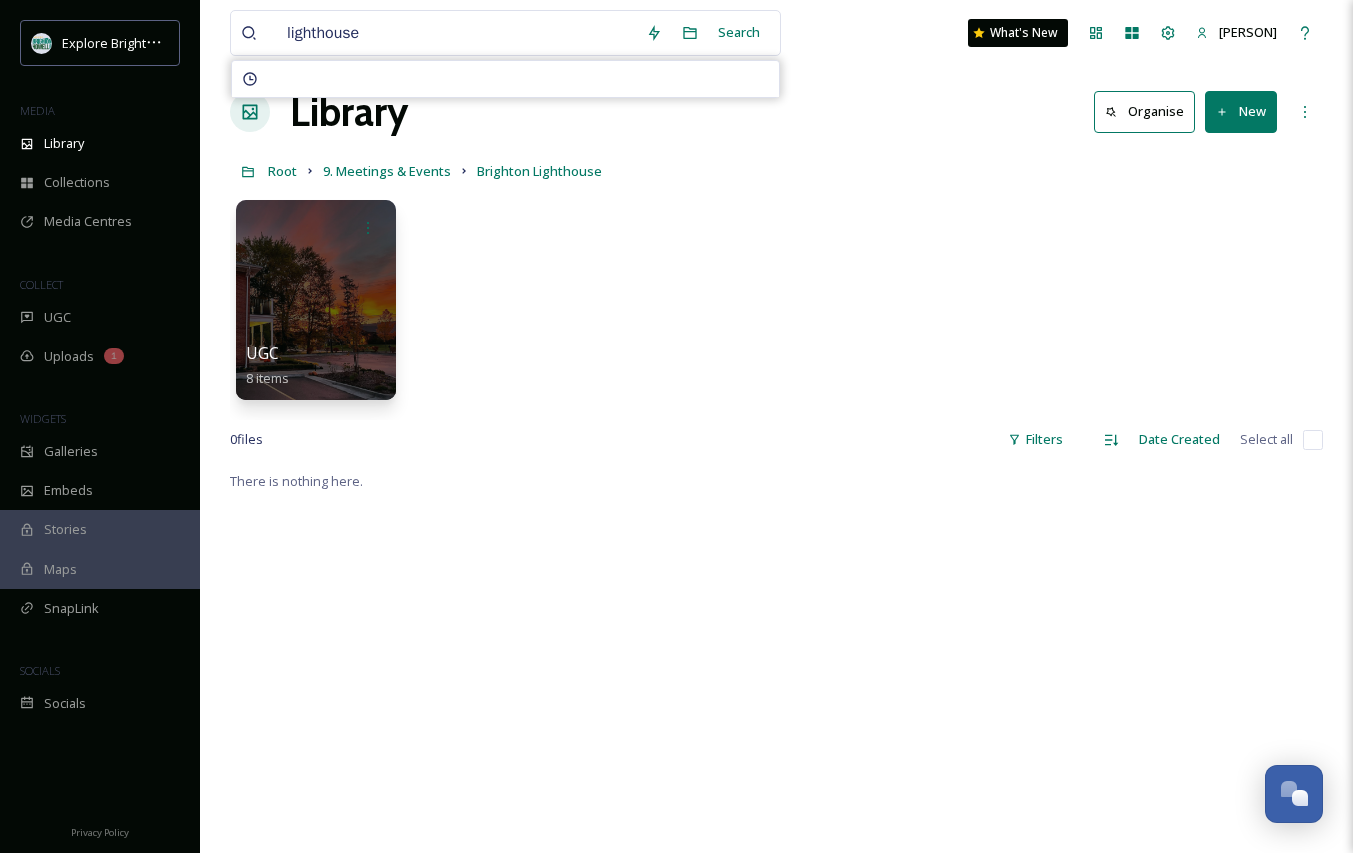scroll, scrollTop: 0, scrollLeft: 0, axis: both 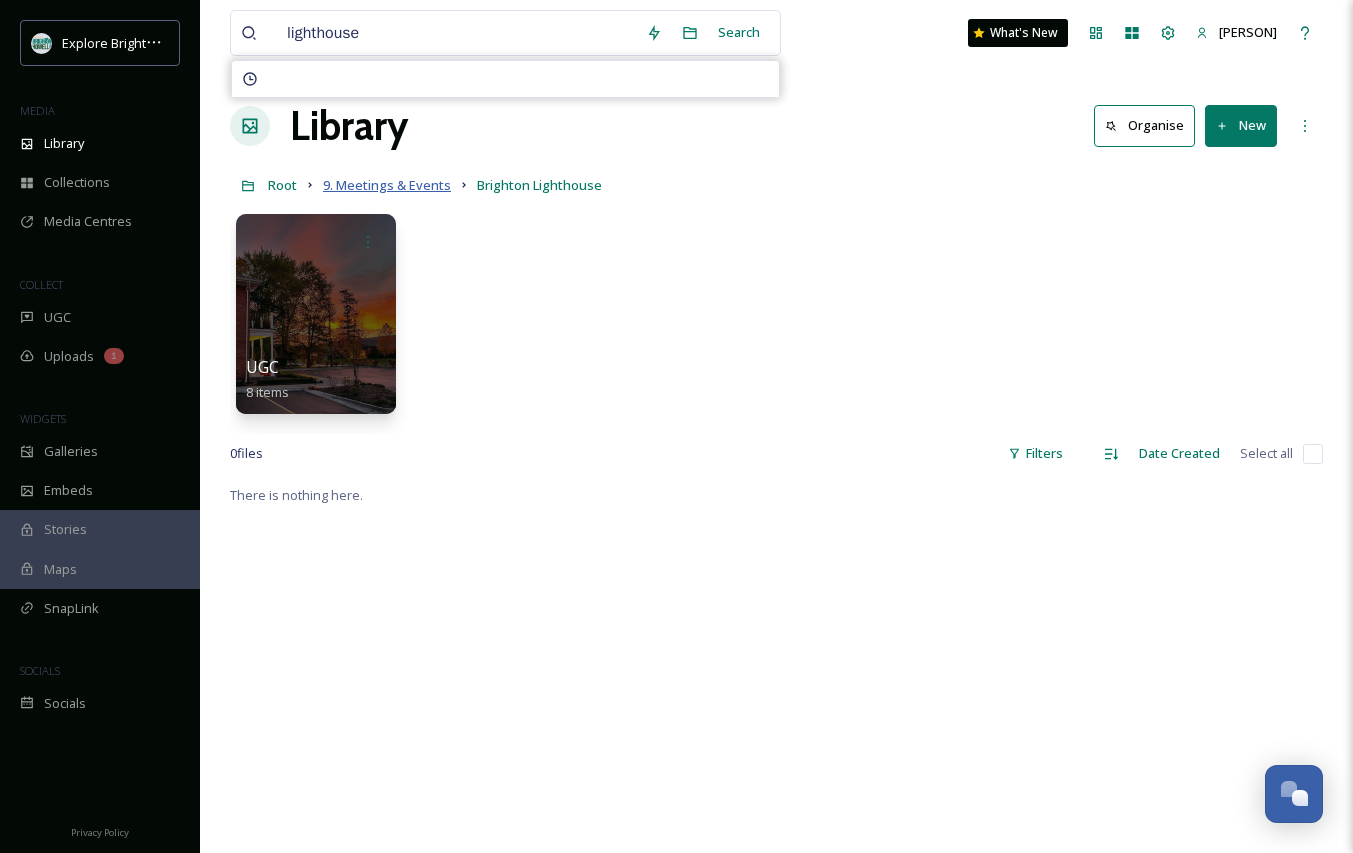 click on "9. Meetings & Events" at bounding box center (387, 185) 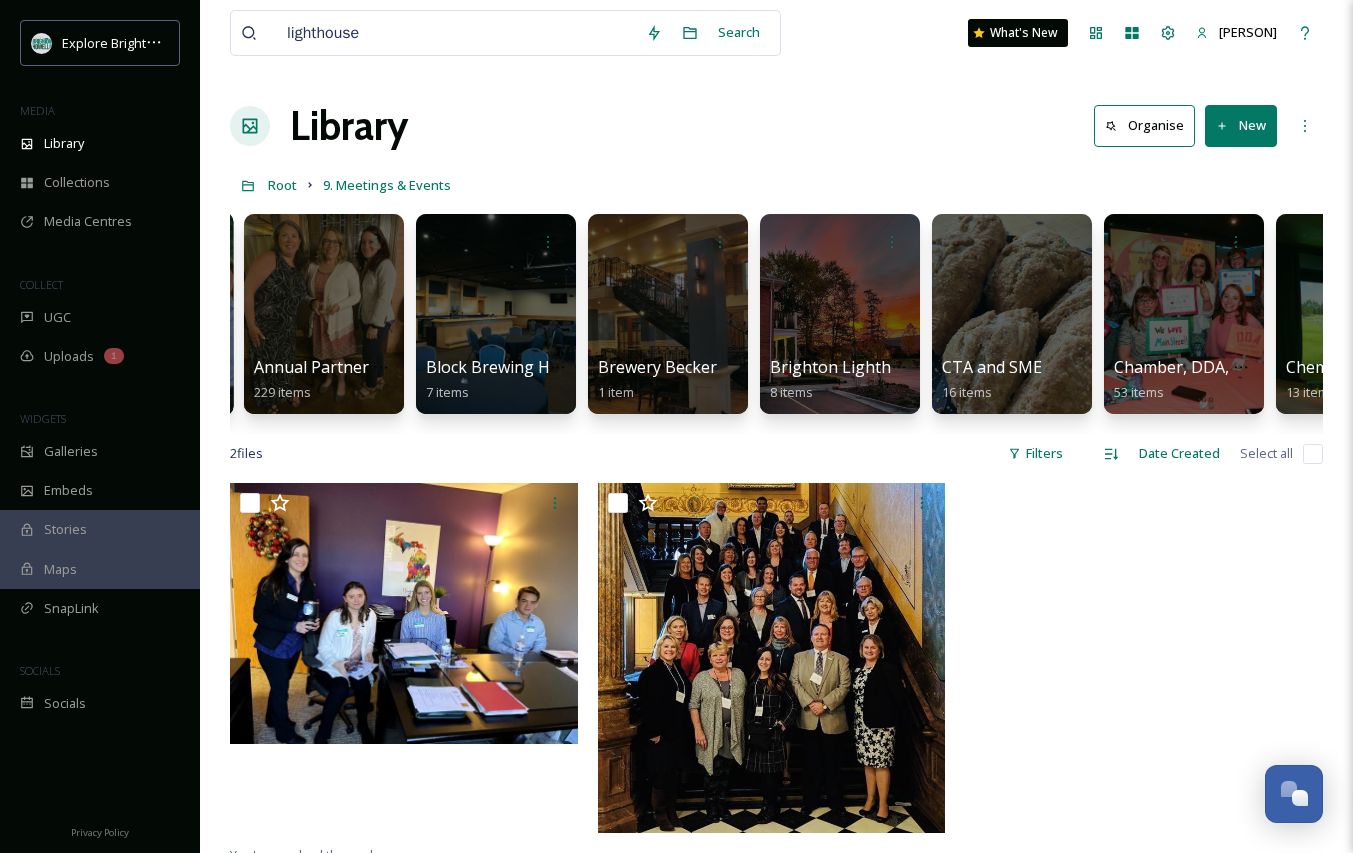 scroll, scrollTop: 0, scrollLeft: 528, axis: horizontal 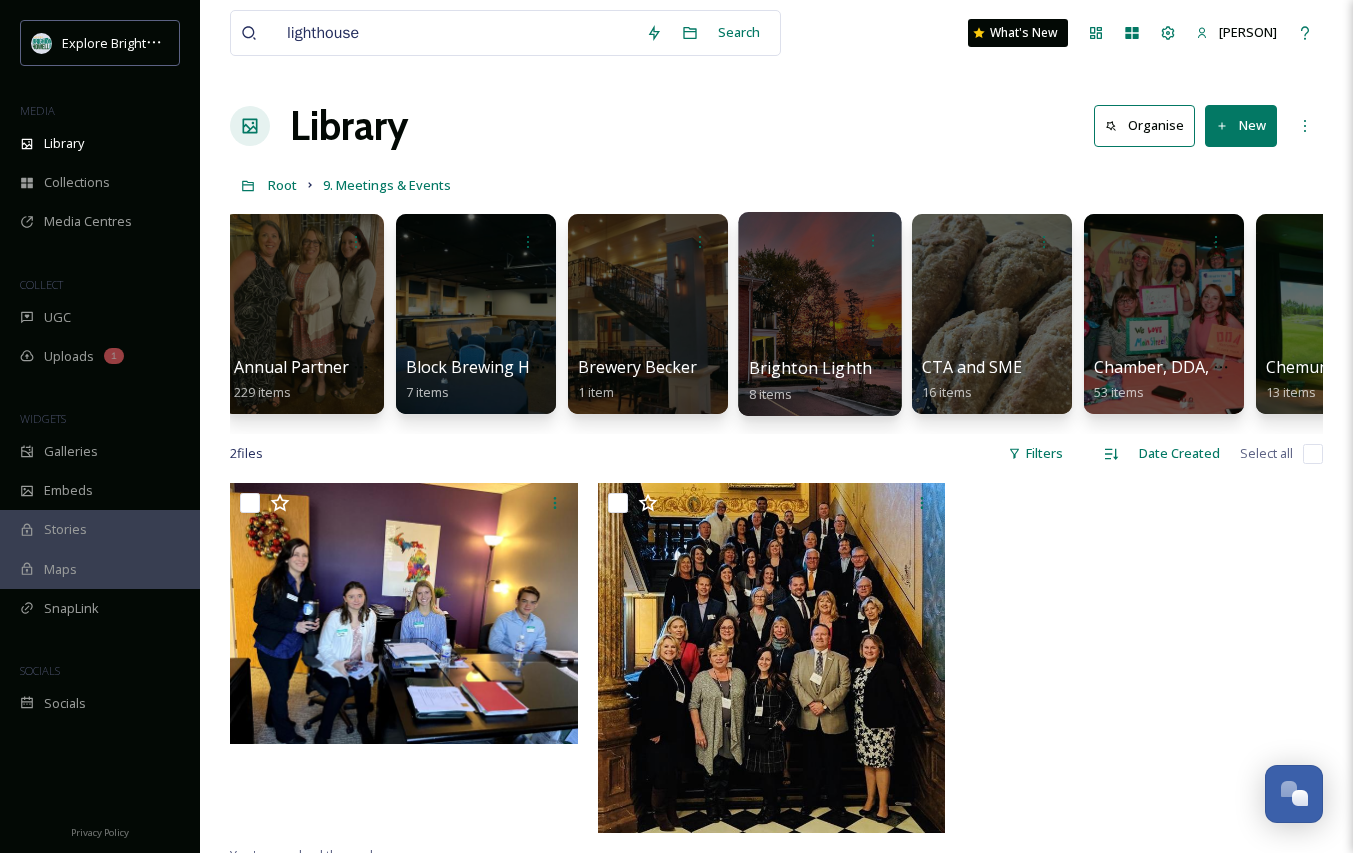 click at bounding box center [819, 314] 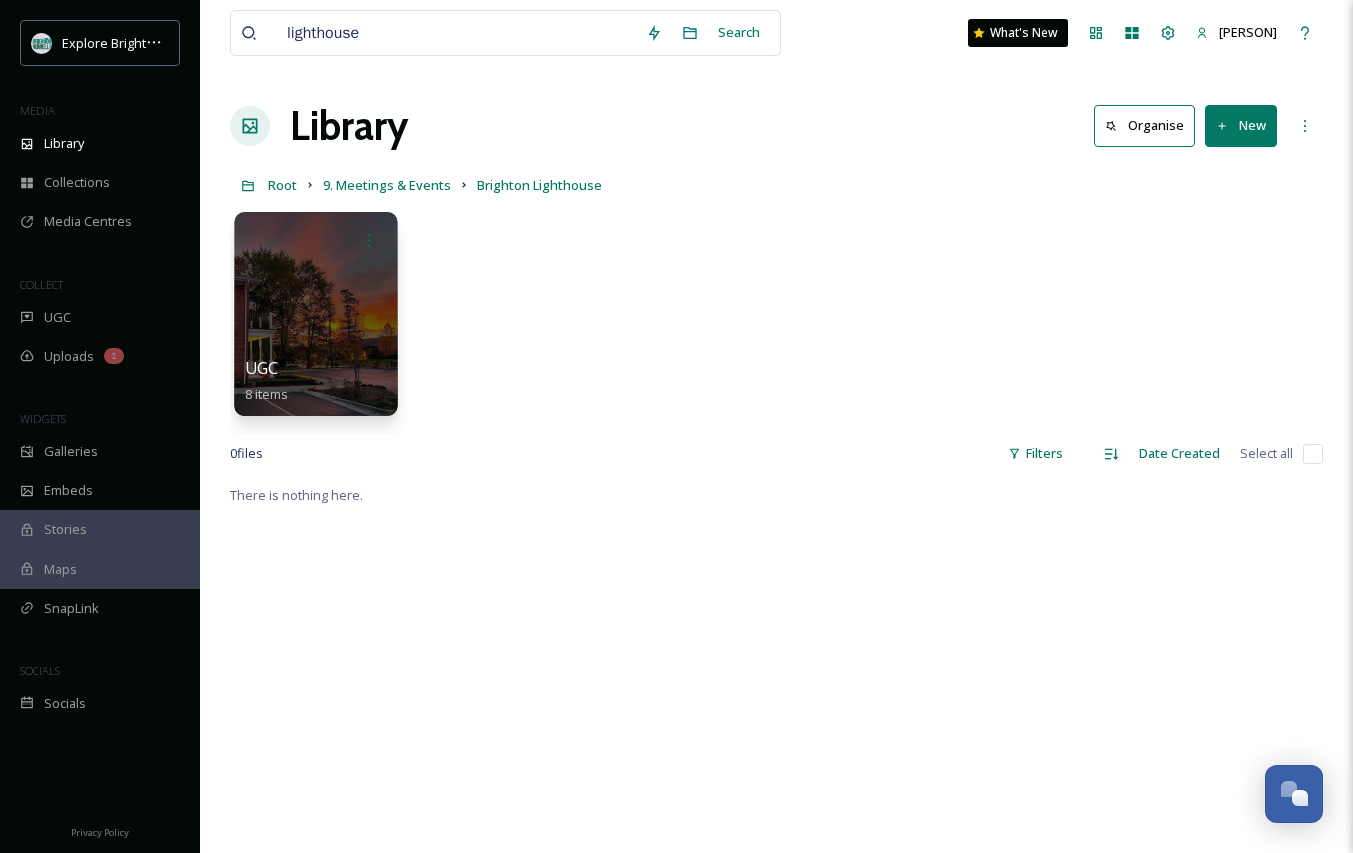 click at bounding box center (315, 314) 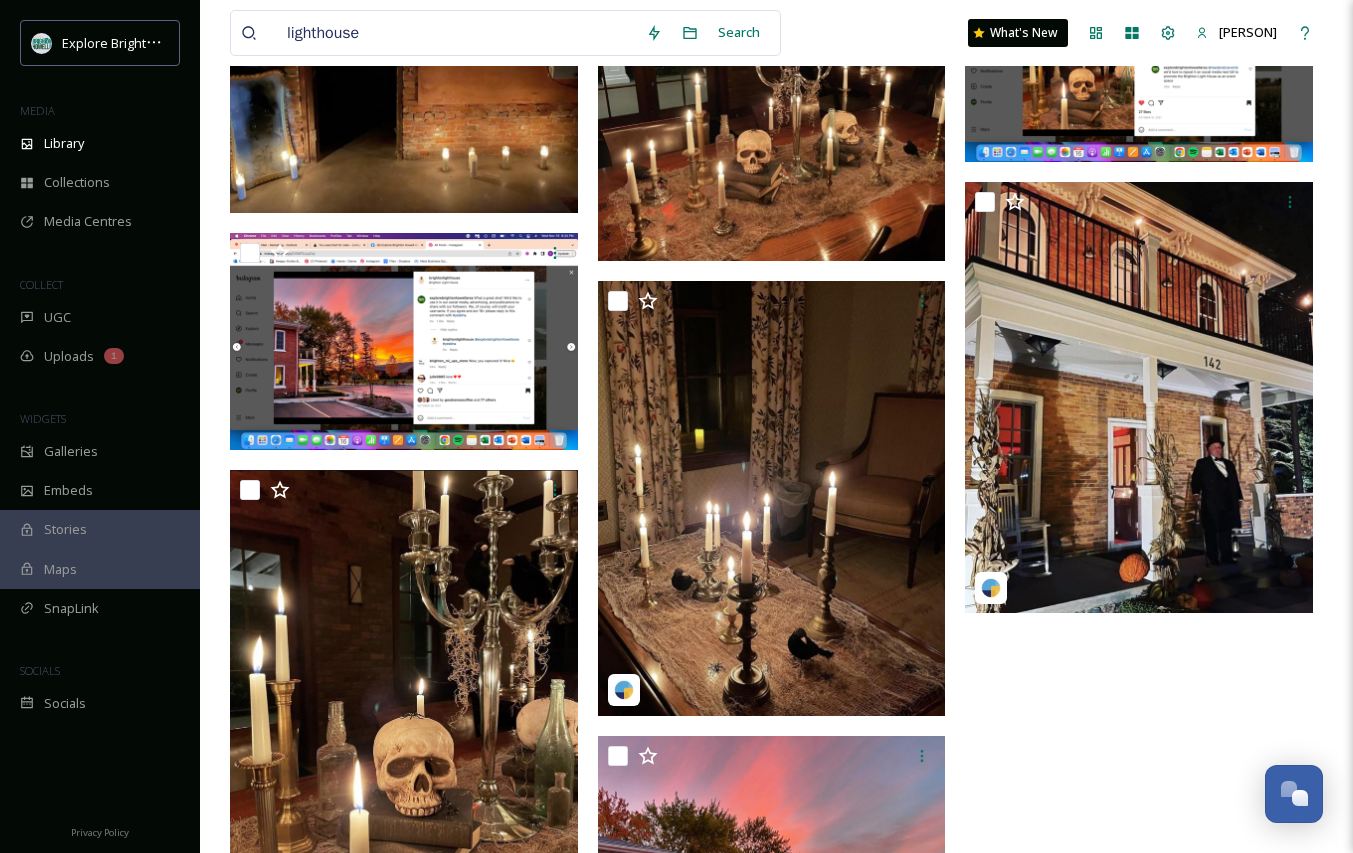 scroll, scrollTop: 0, scrollLeft: 0, axis: both 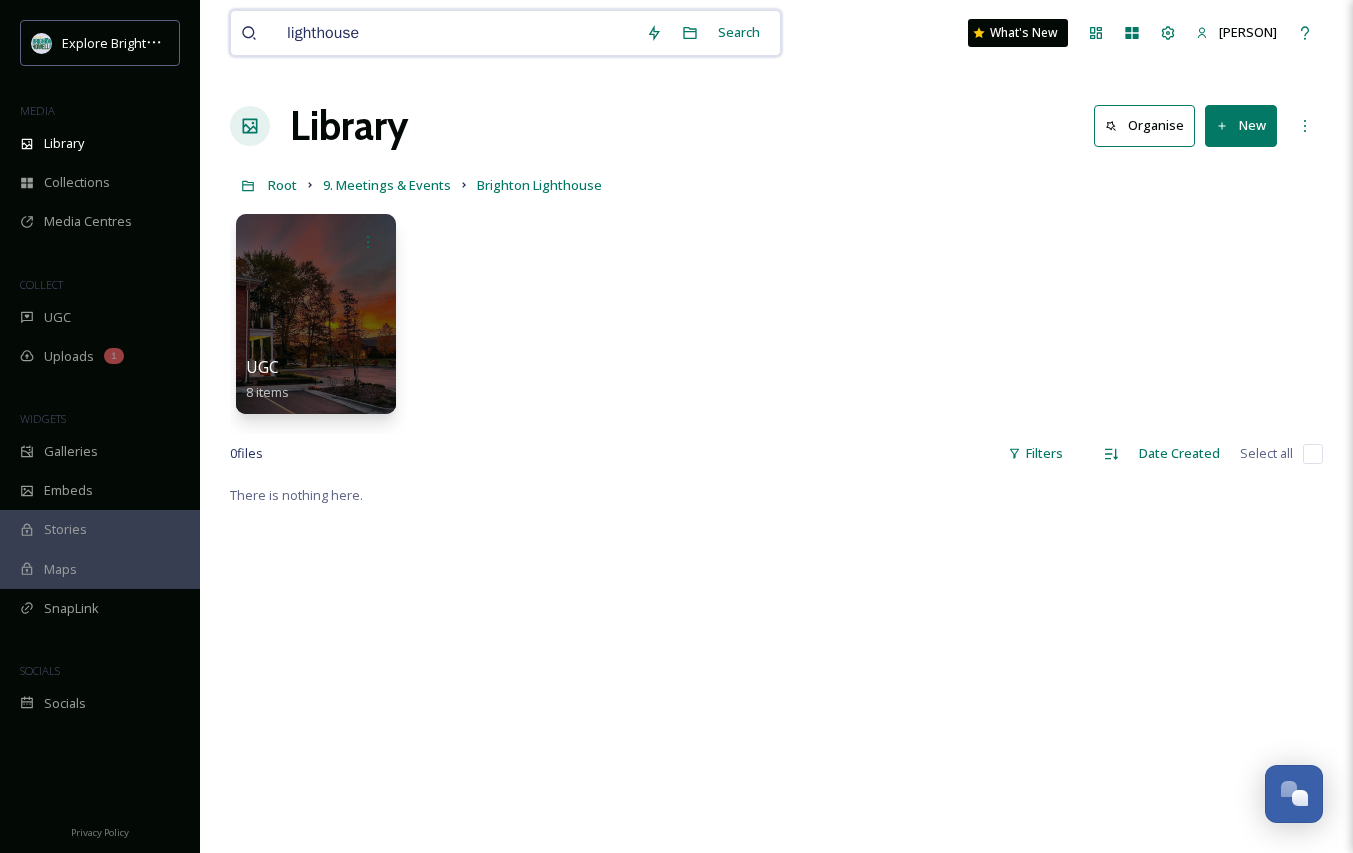 drag, startPoint x: 383, startPoint y: 31, endPoint x: 231, endPoint y: 31, distance: 152 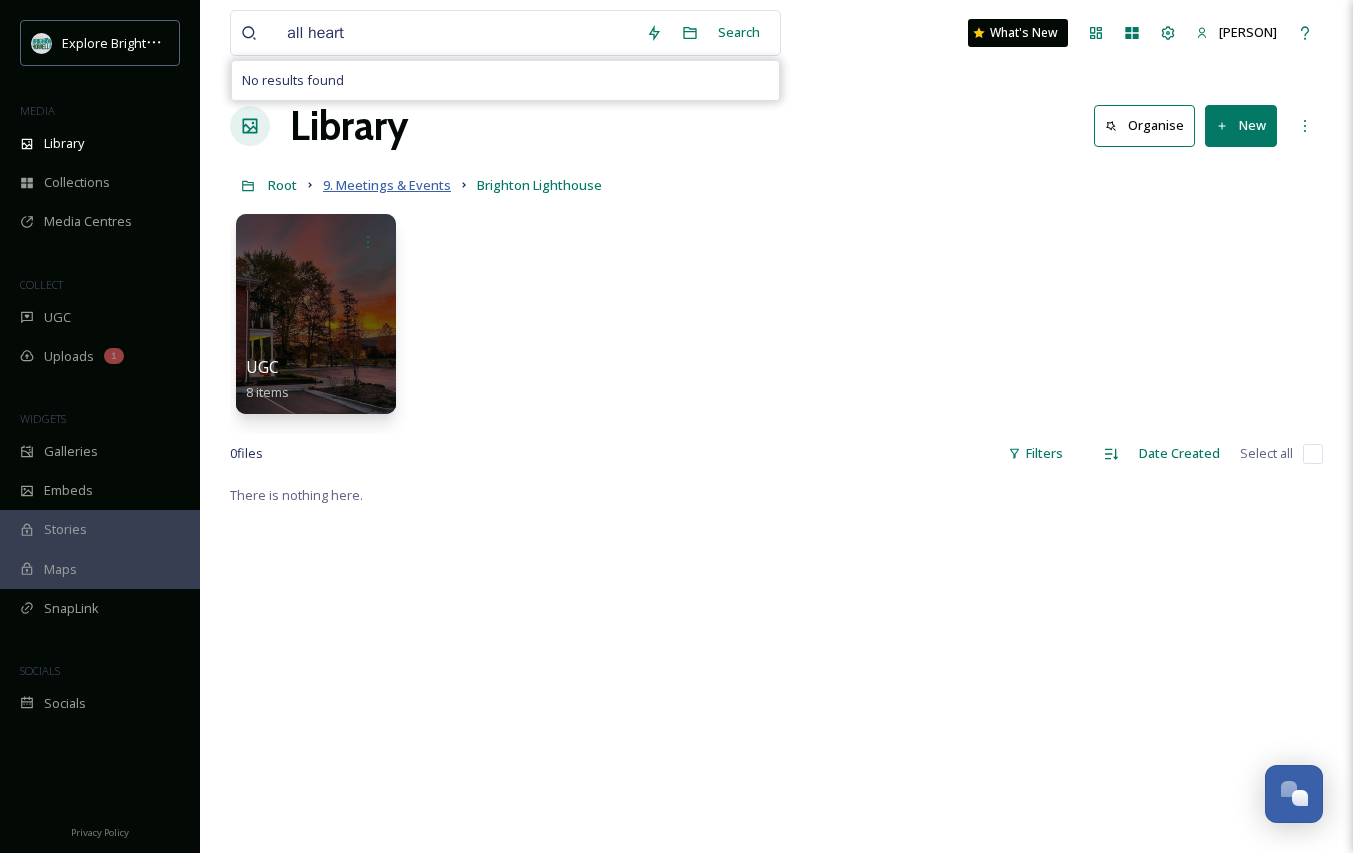 click on "9. Meetings & Events" at bounding box center [387, 185] 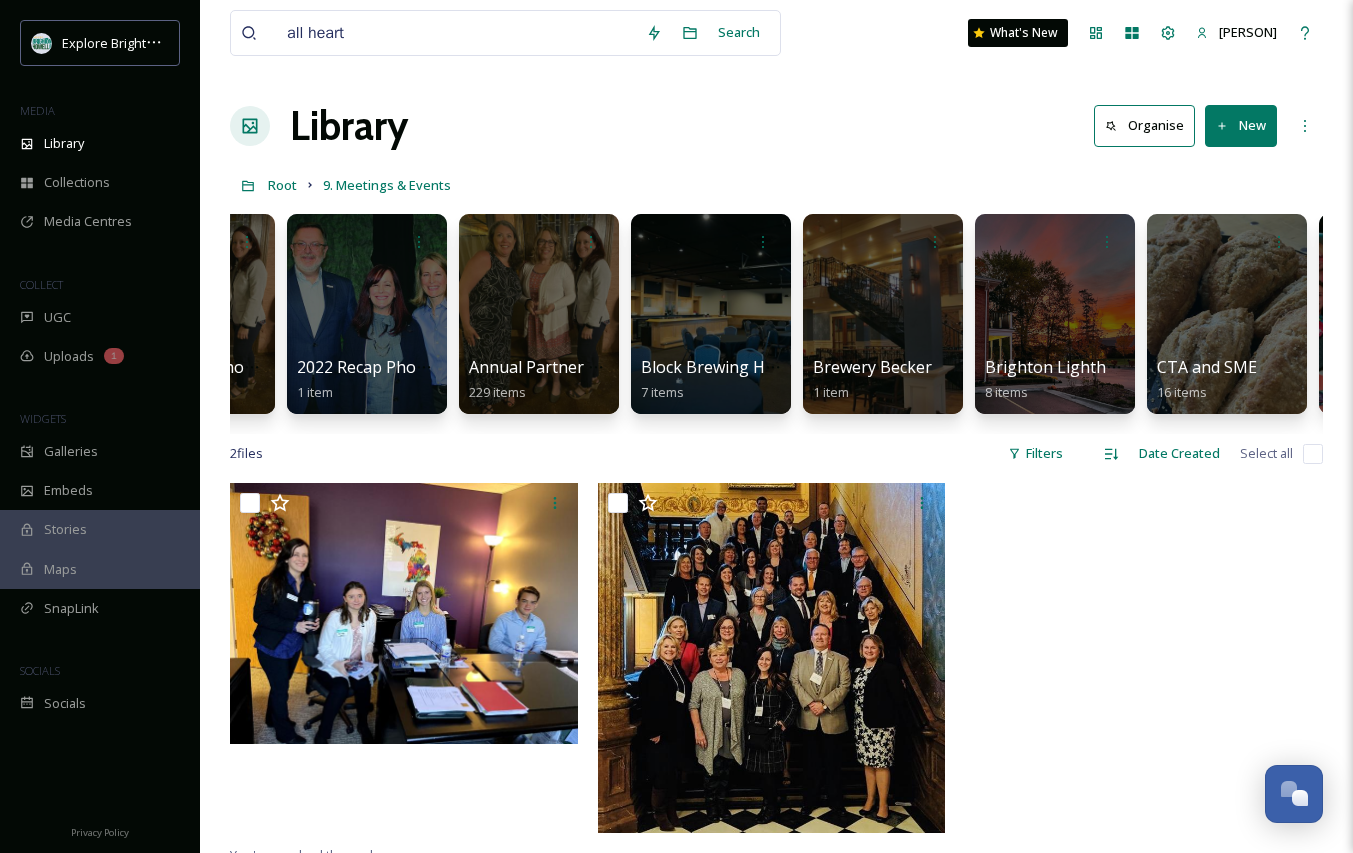 scroll, scrollTop: 0, scrollLeft: 328, axis: horizontal 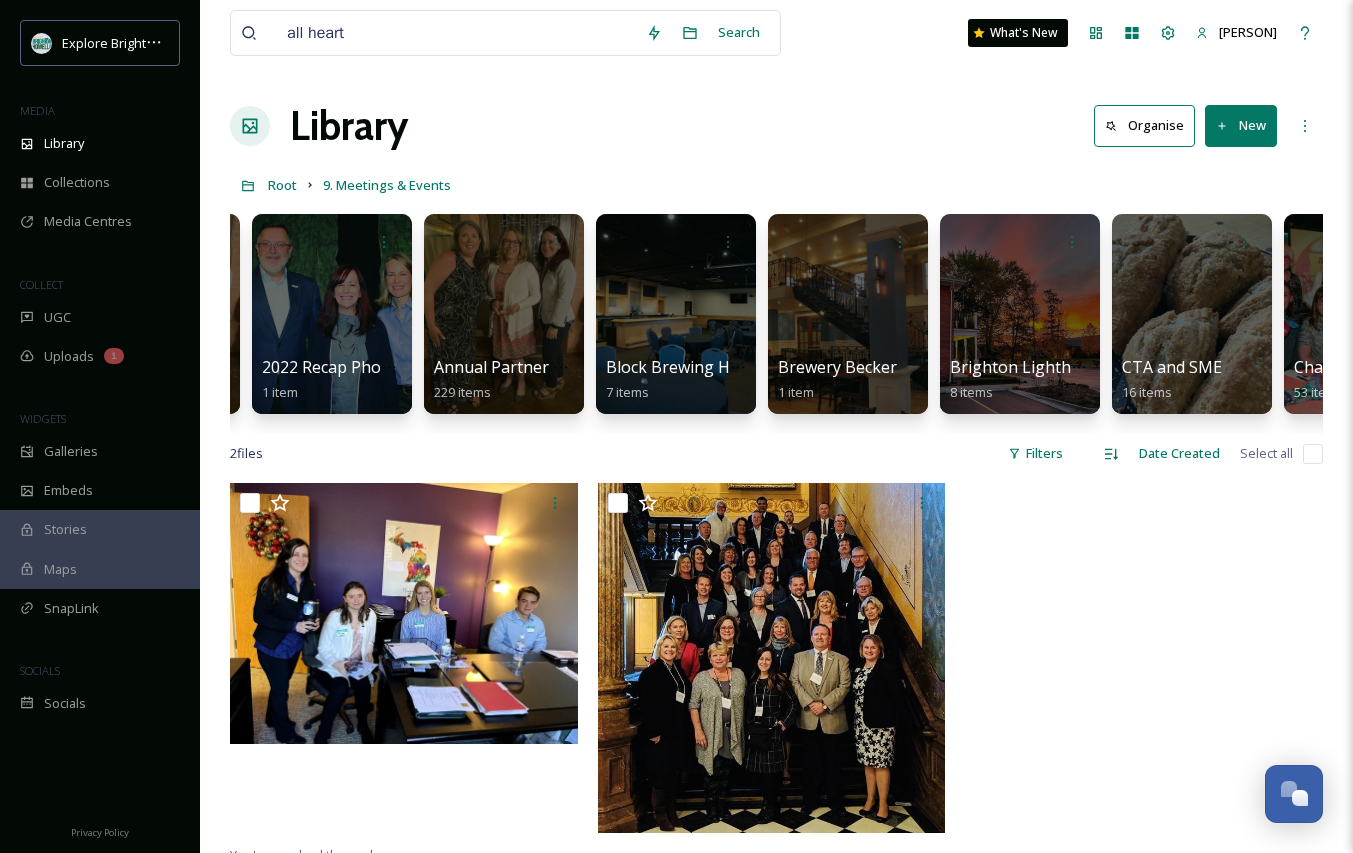 click on "all heart Search What's New [PERSON]" at bounding box center (776, 33) 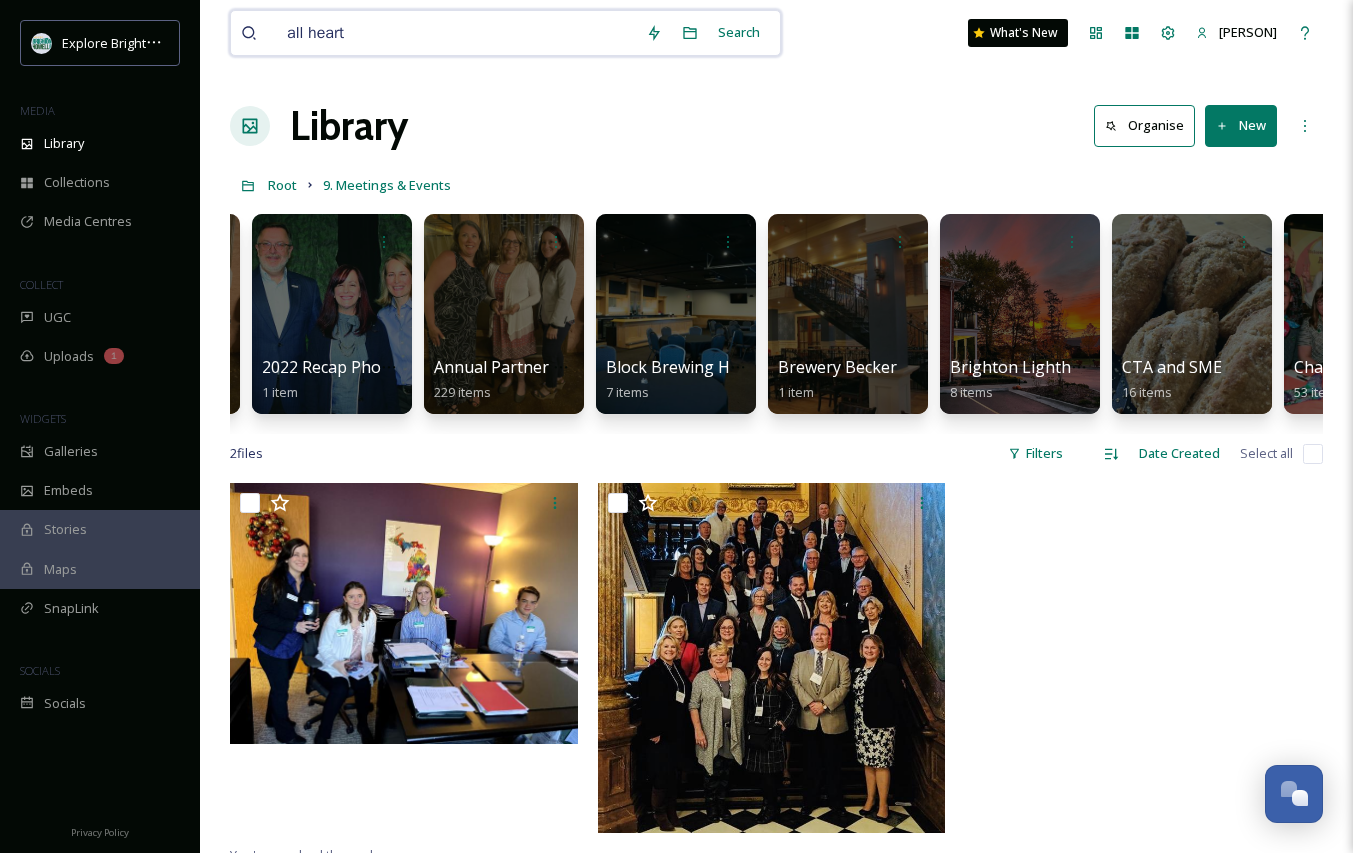 drag, startPoint x: 436, startPoint y: 32, endPoint x: 198, endPoint y: 31, distance: 238.0021 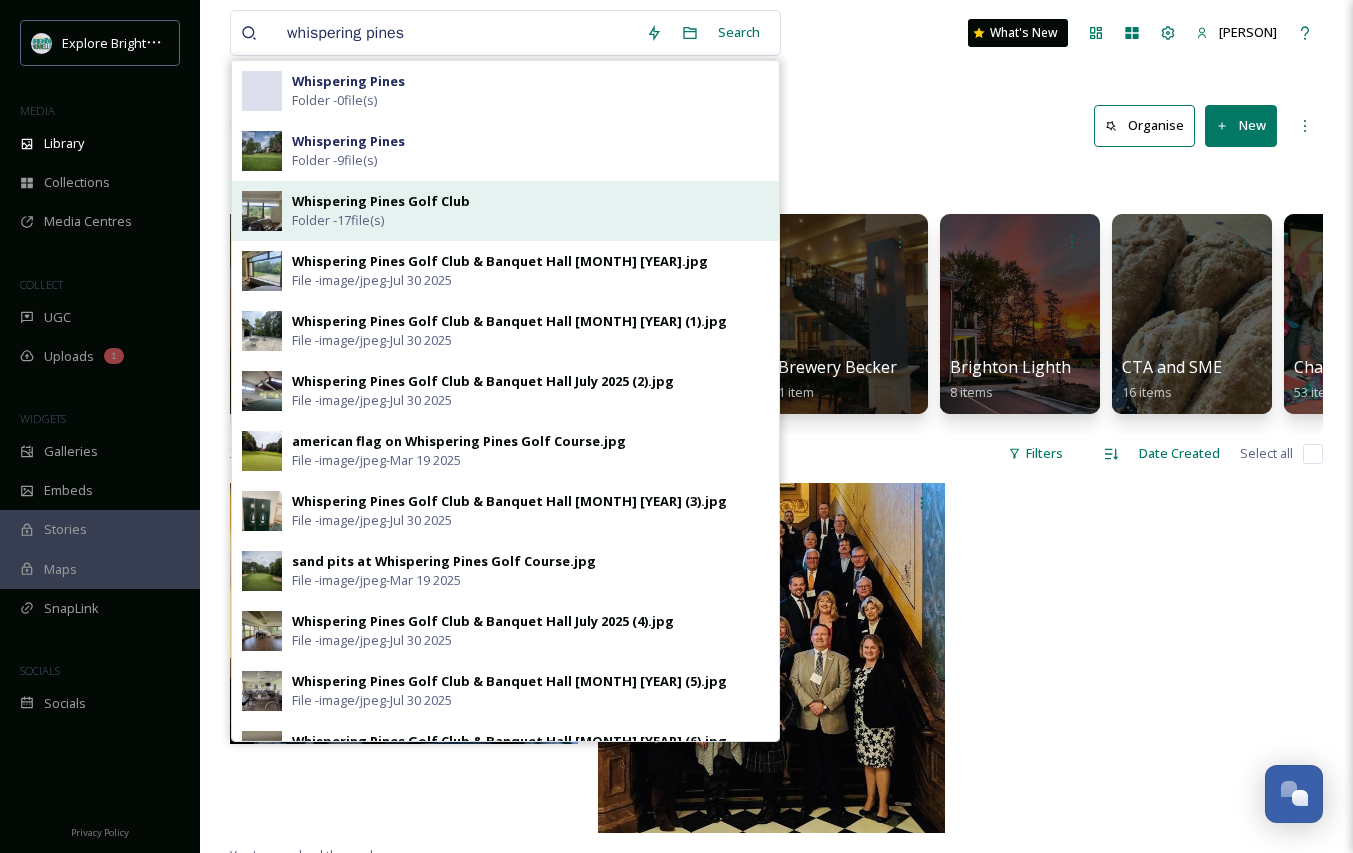 click on "Whispering Pines Golf Club" at bounding box center (381, 201) 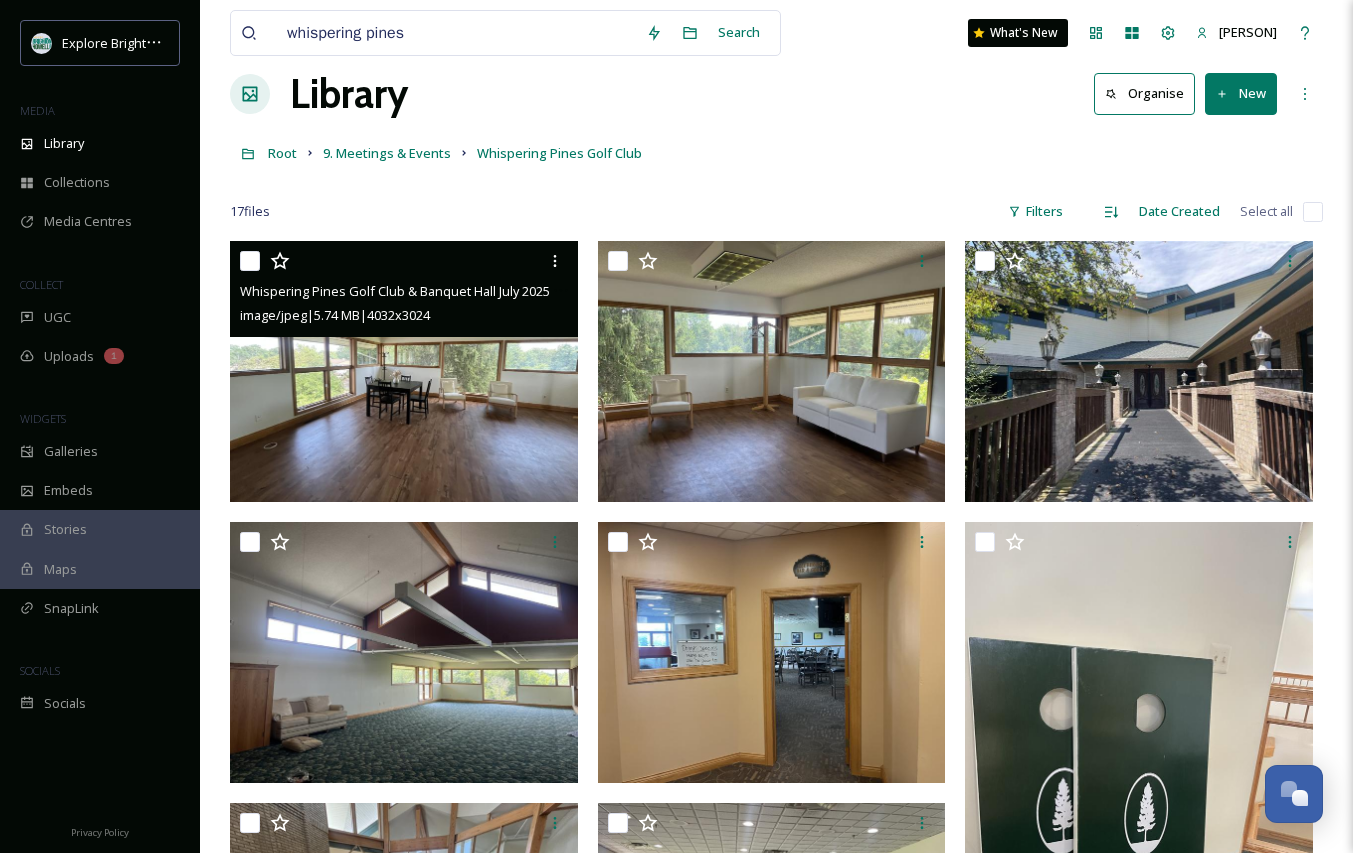 scroll, scrollTop: 34, scrollLeft: 0, axis: vertical 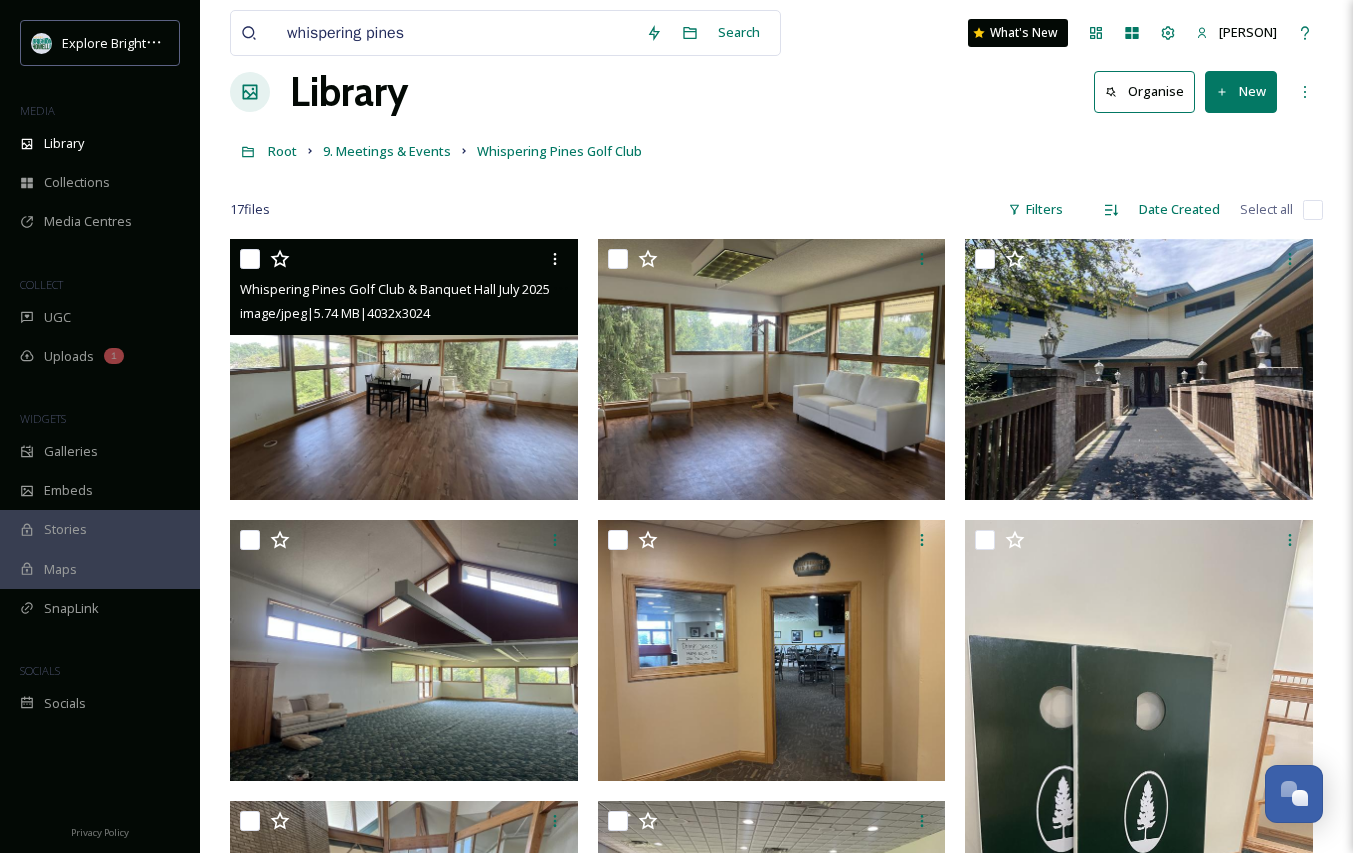 click at bounding box center [404, 369] 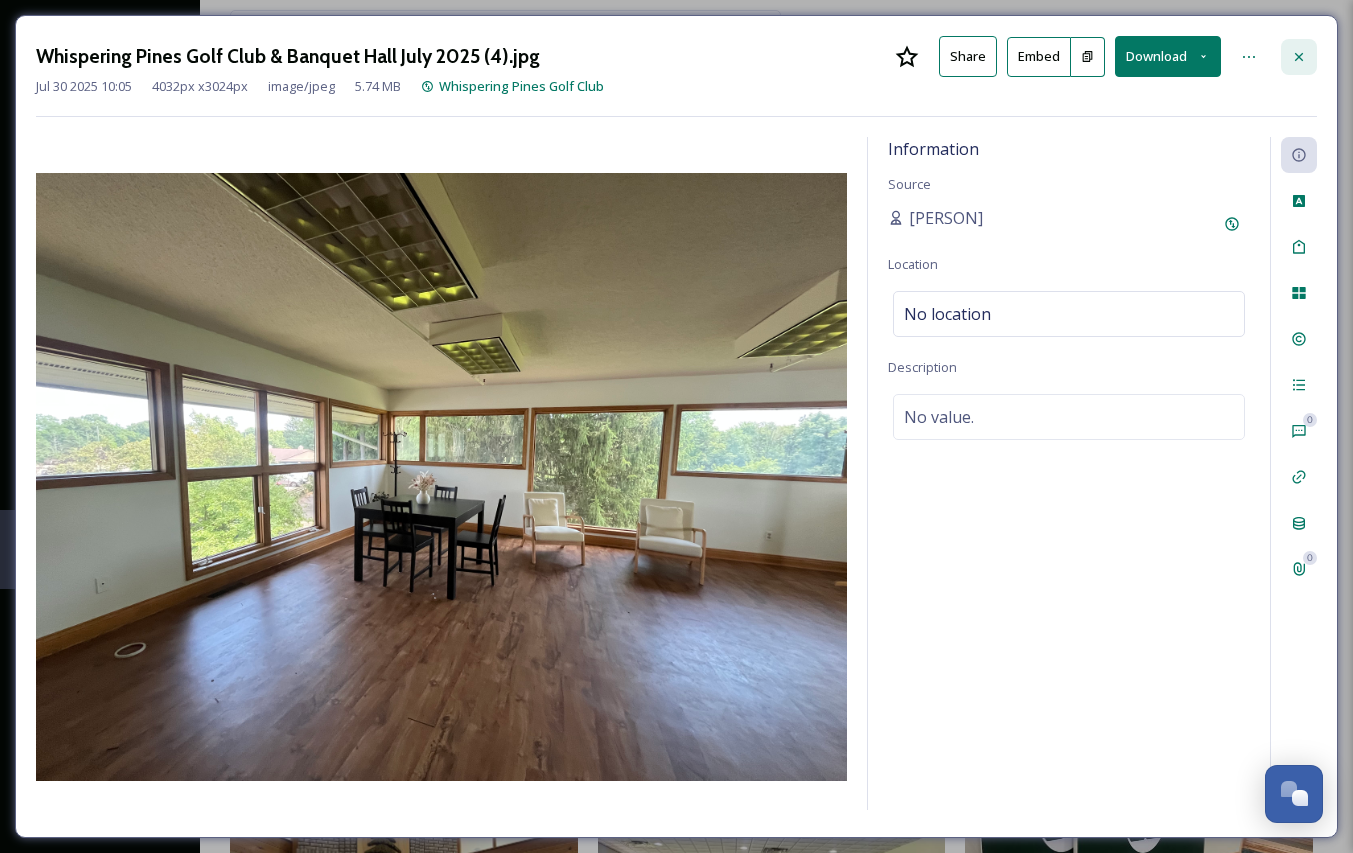 click at bounding box center (1299, 57) 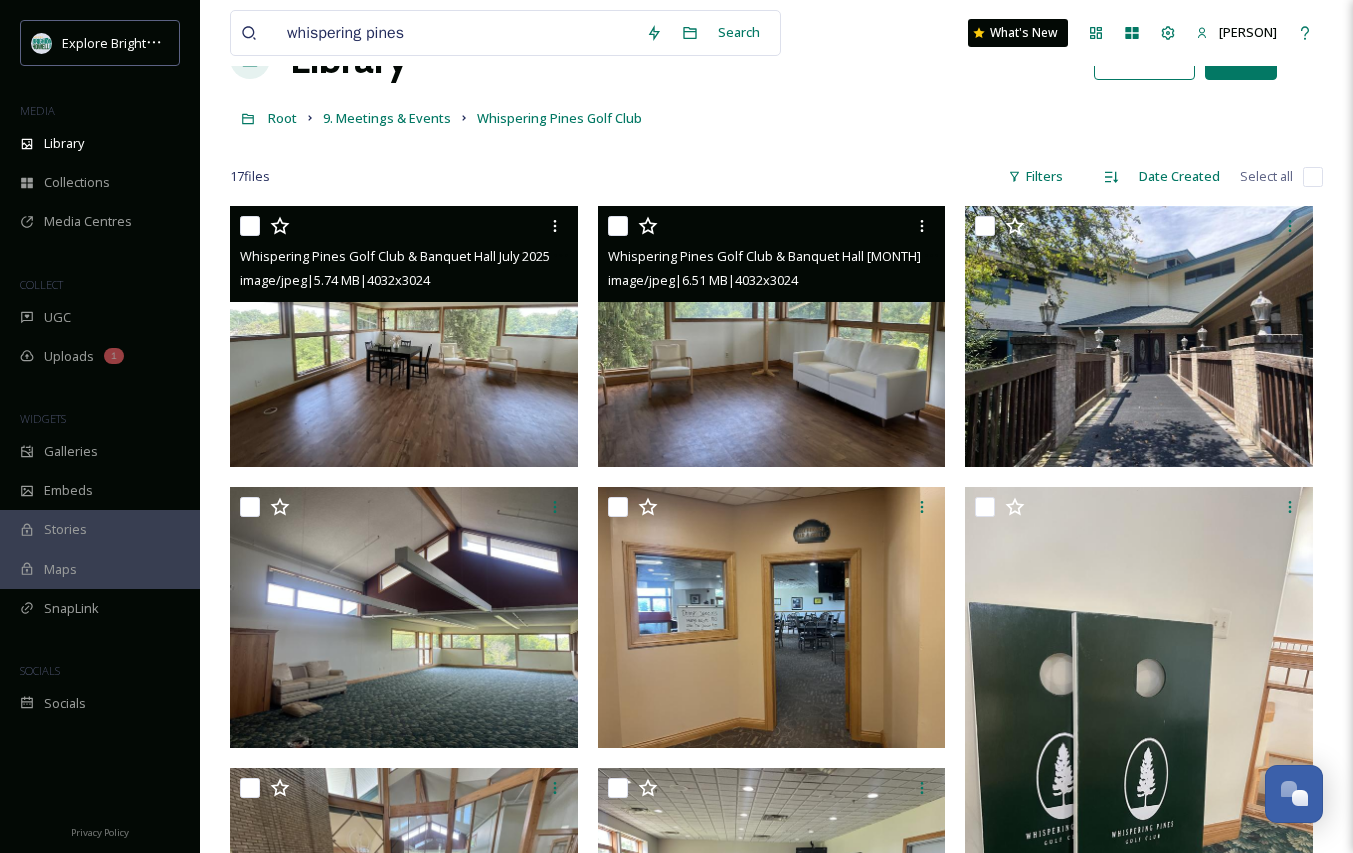 scroll, scrollTop: 68, scrollLeft: 0, axis: vertical 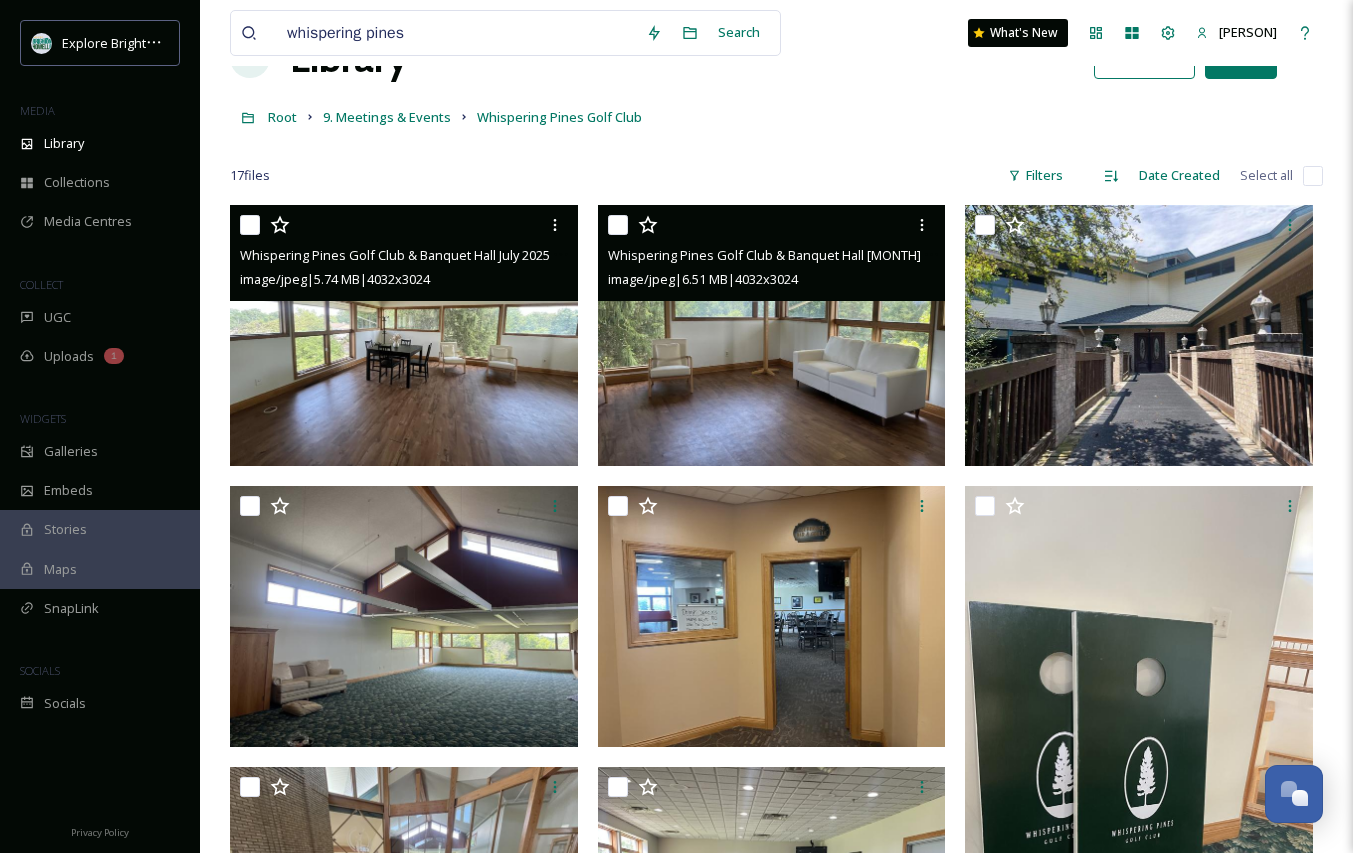 click at bounding box center (772, 335) 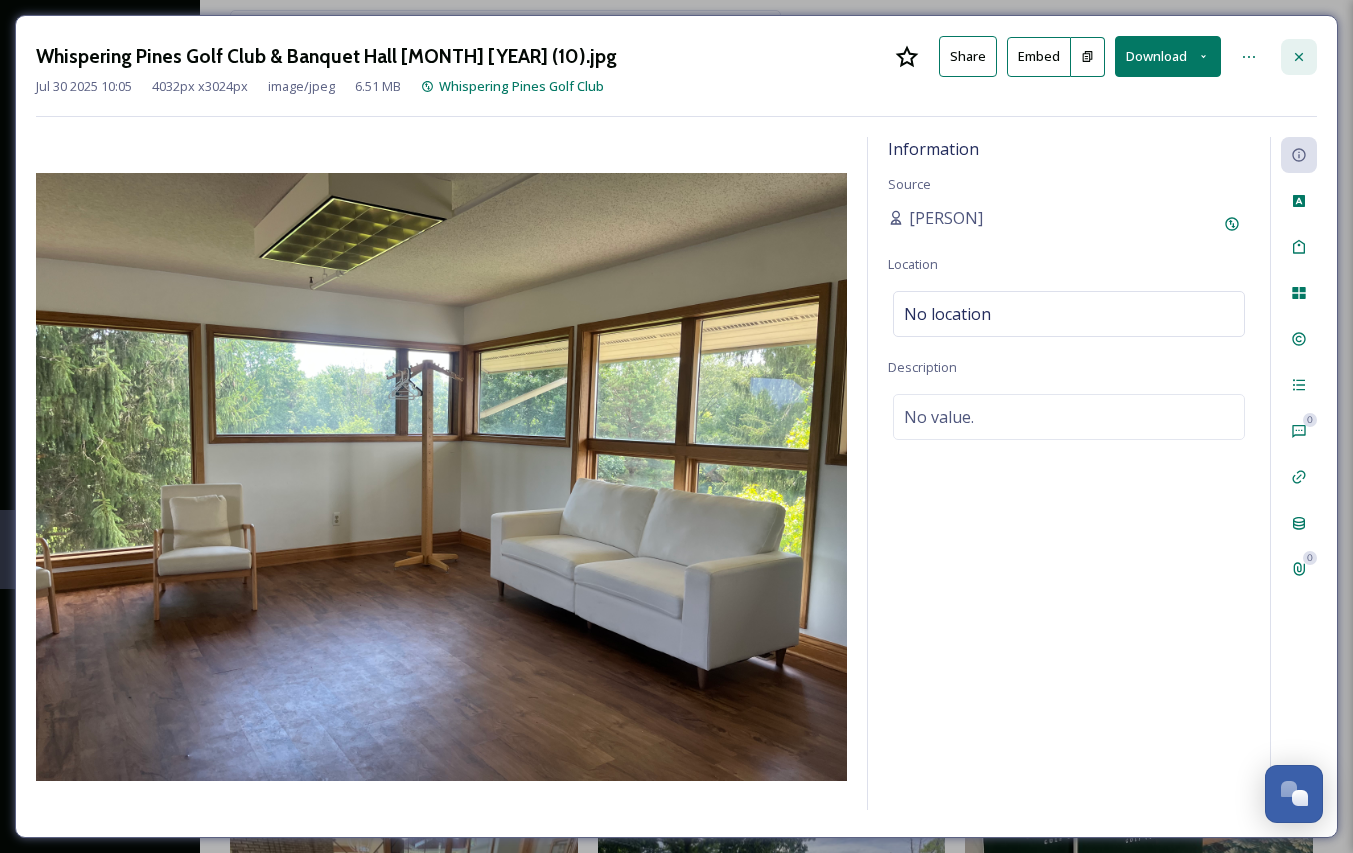 click at bounding box center [1299, 57] 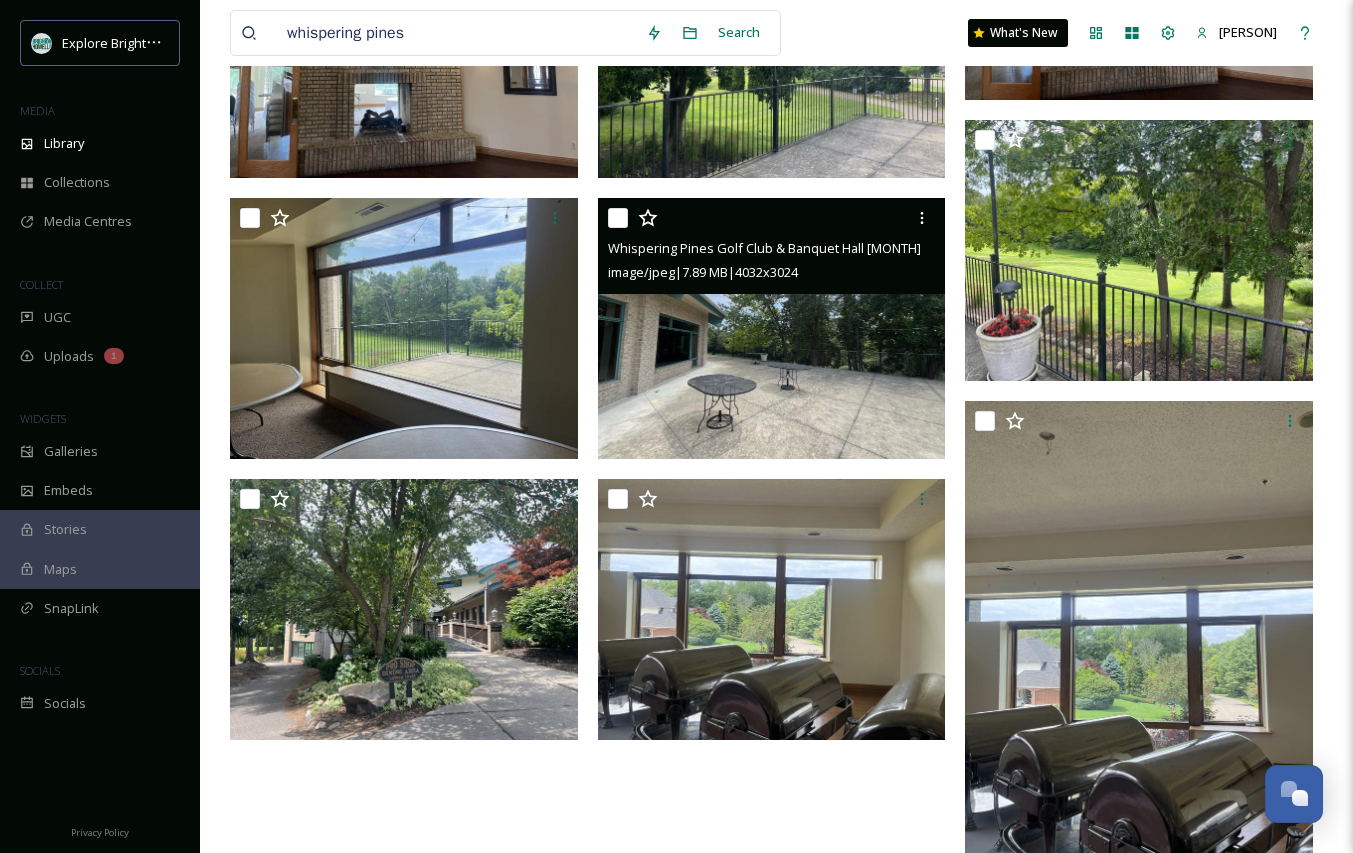 scroll, scrollTop: 1245, scrollLeft: 0, axis: vertical 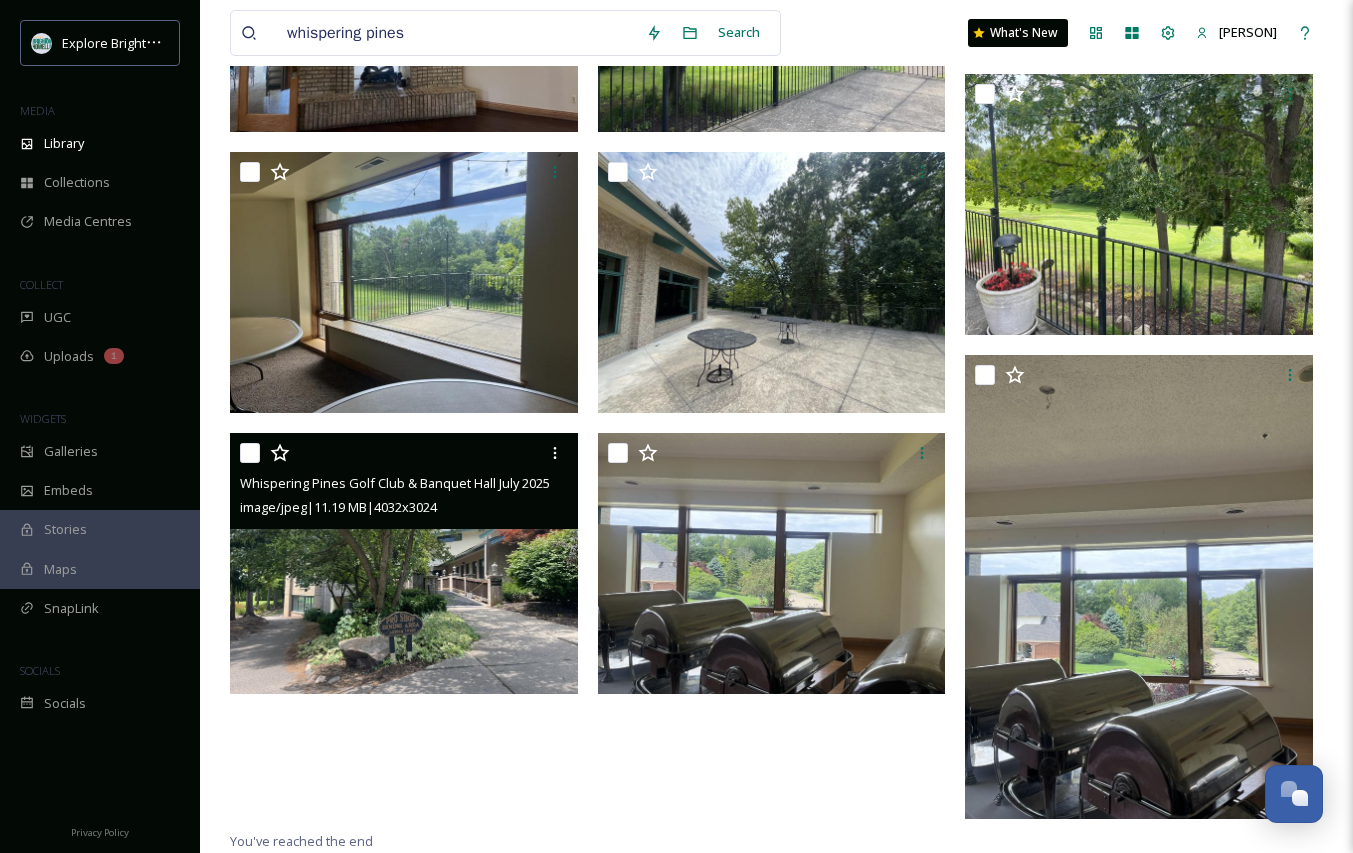 click on "Whispering Pines Golf Club & Banquet Hall [MONTH] [YEAR] (7).jpg image/jpeg | 11.19 MB | 4032 x 3024" at bounding box center (404, 481) 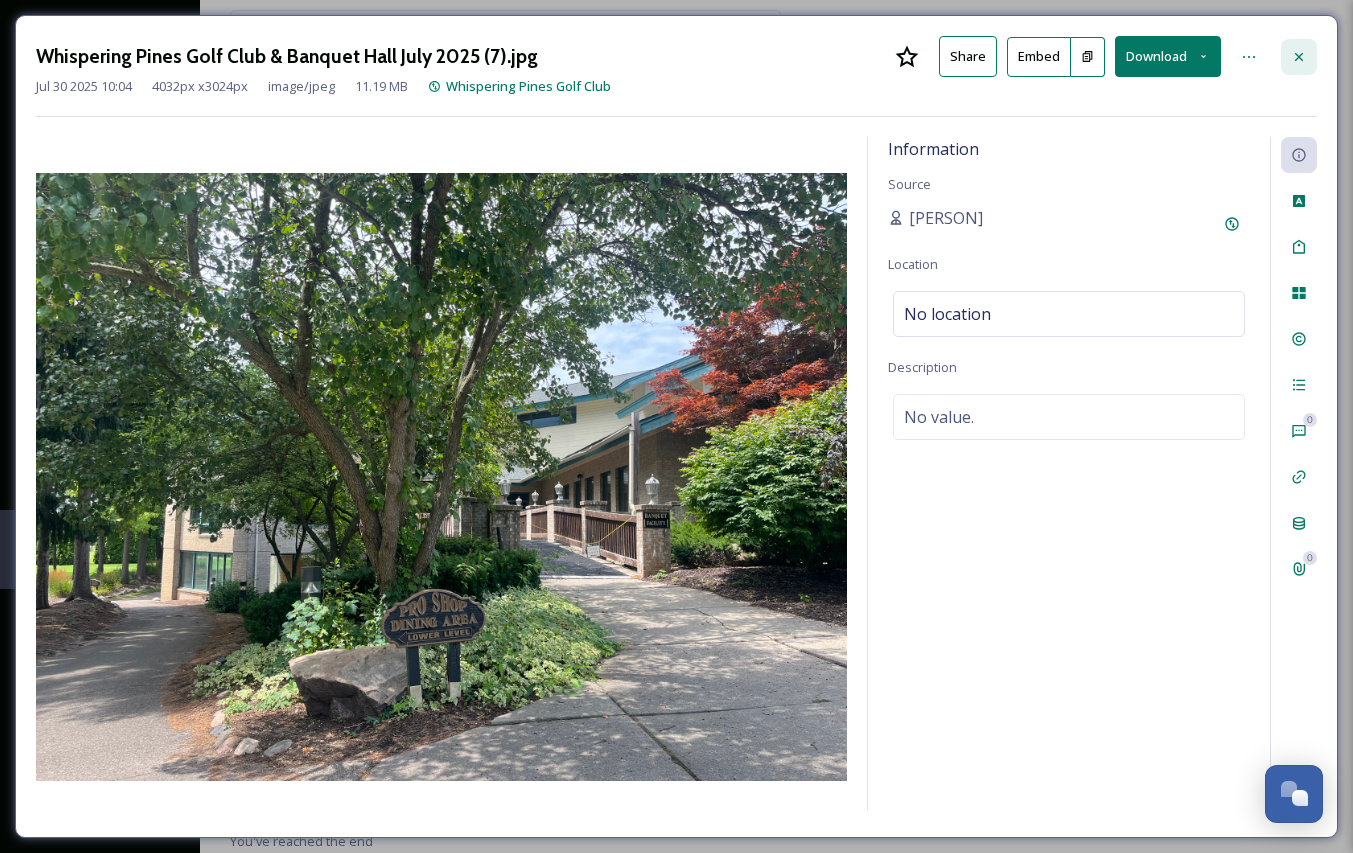 click 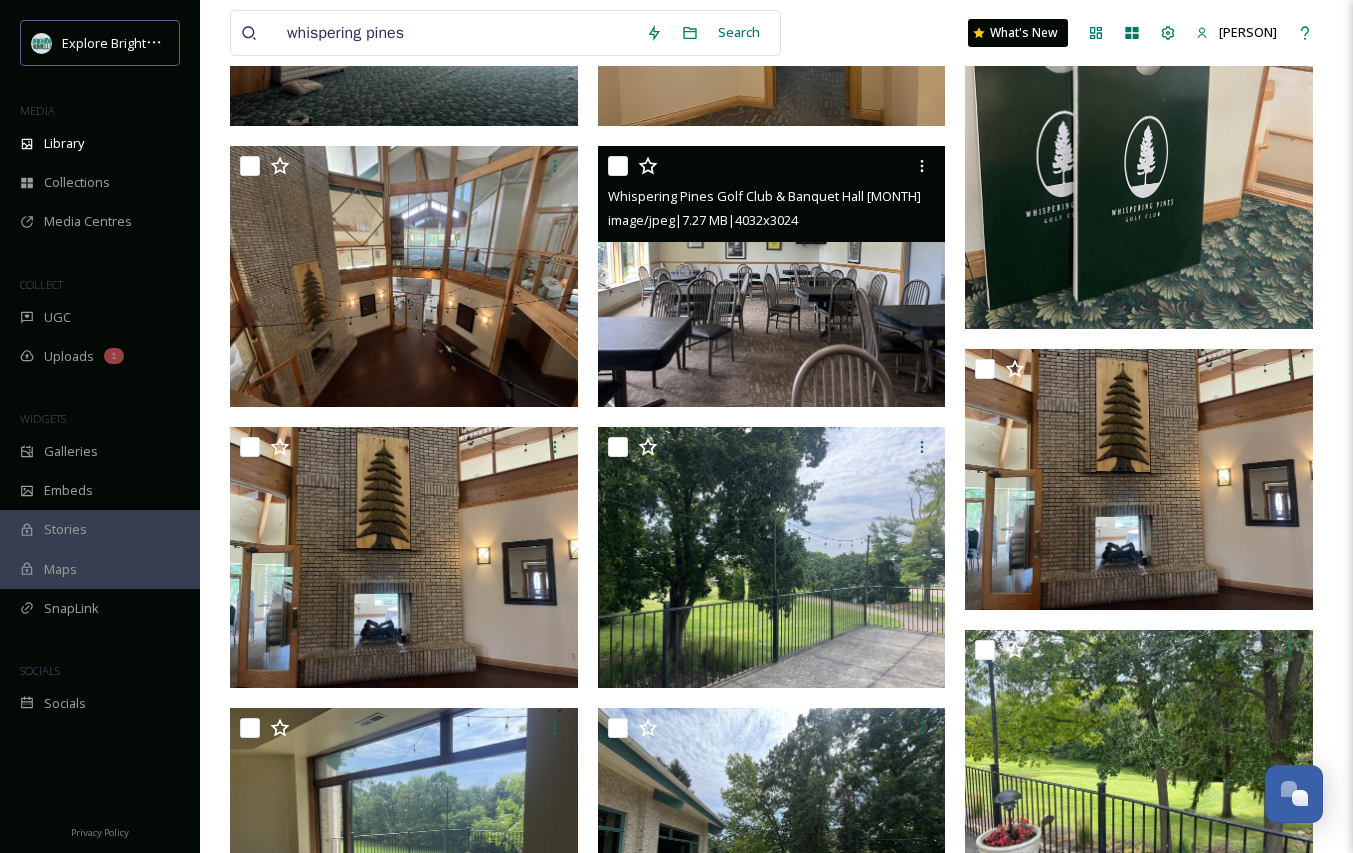 scroll, scrollTop: 674, scrollLeft: 0, axis: vertical 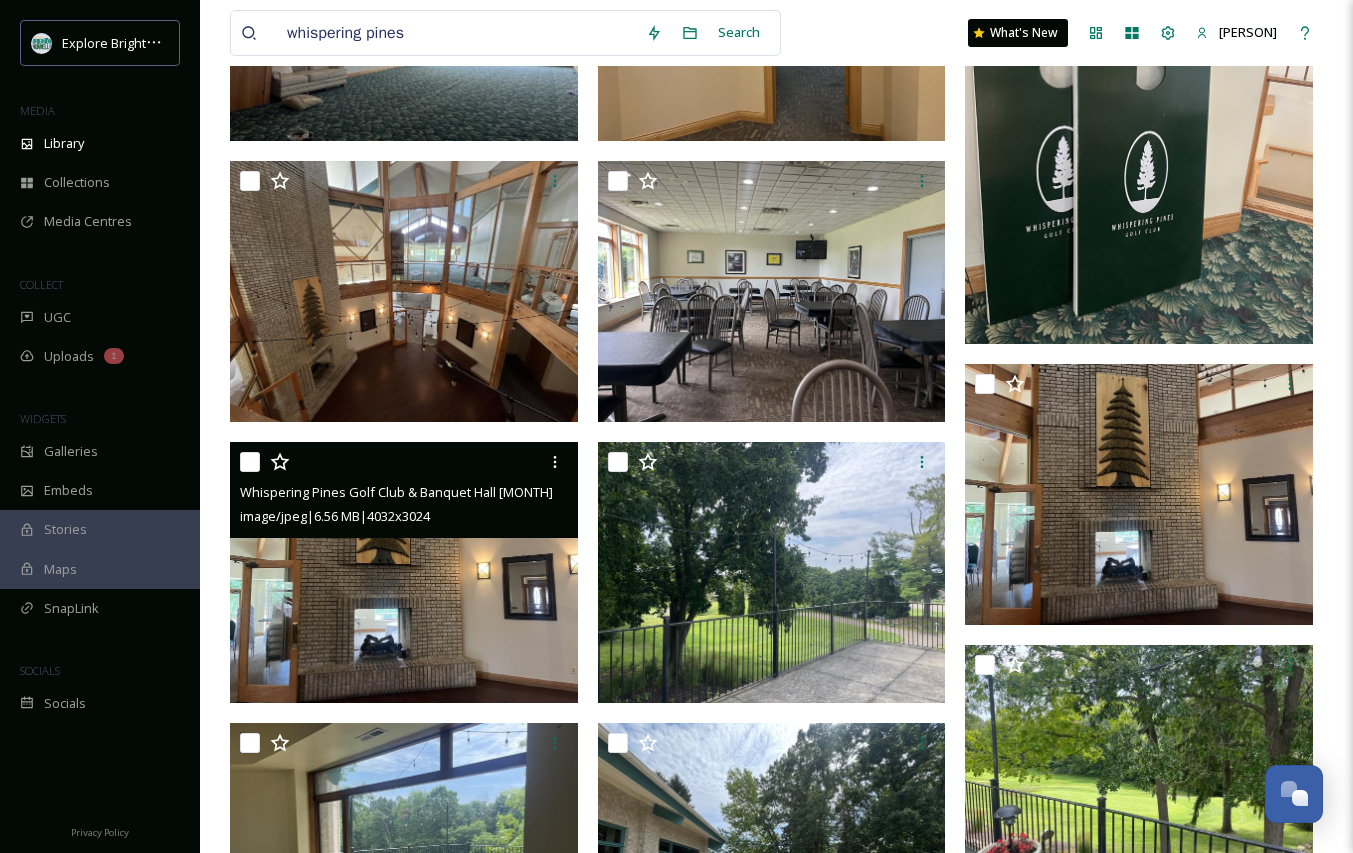 click at bounding box center (404, 572) 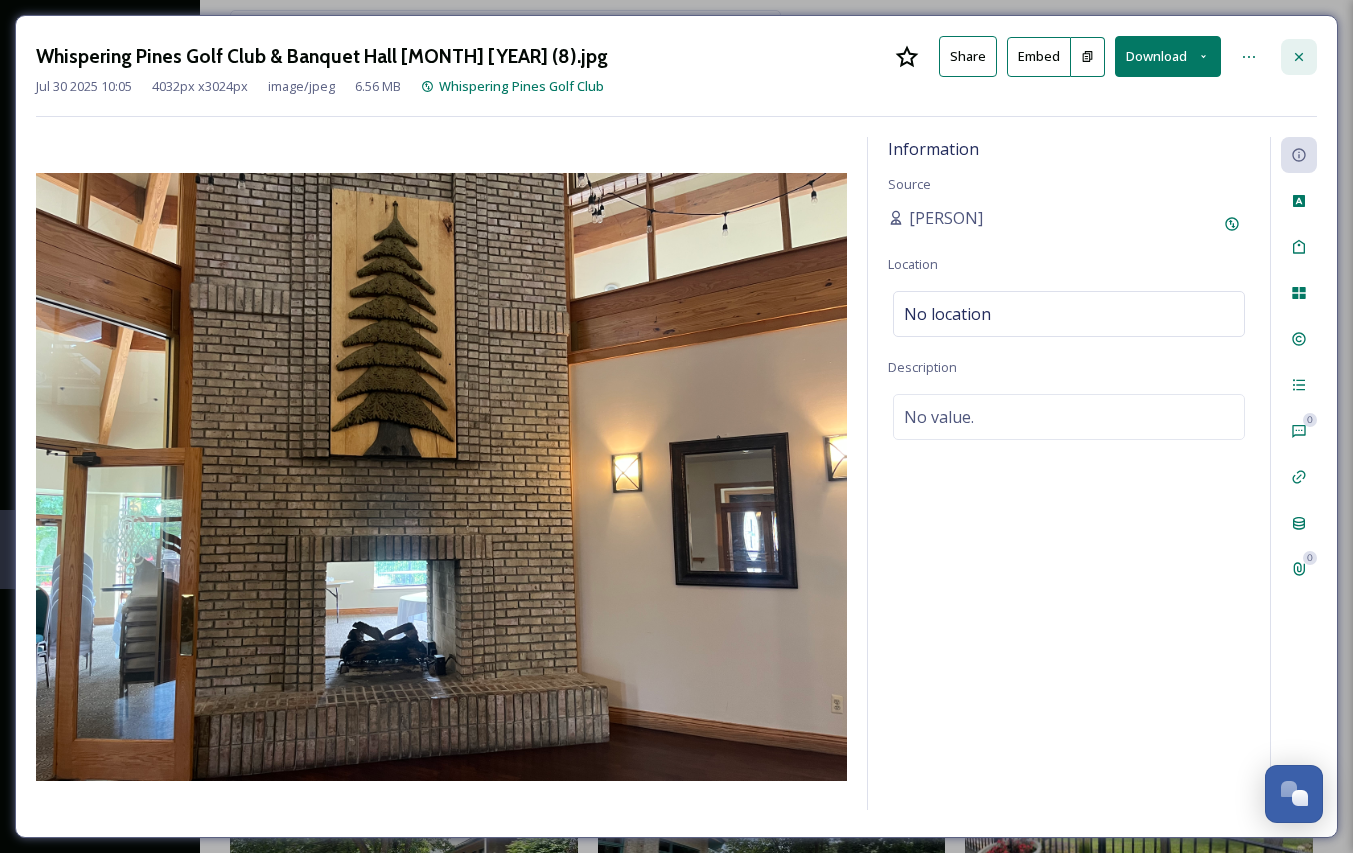 click at bounding box center (1299, 57) 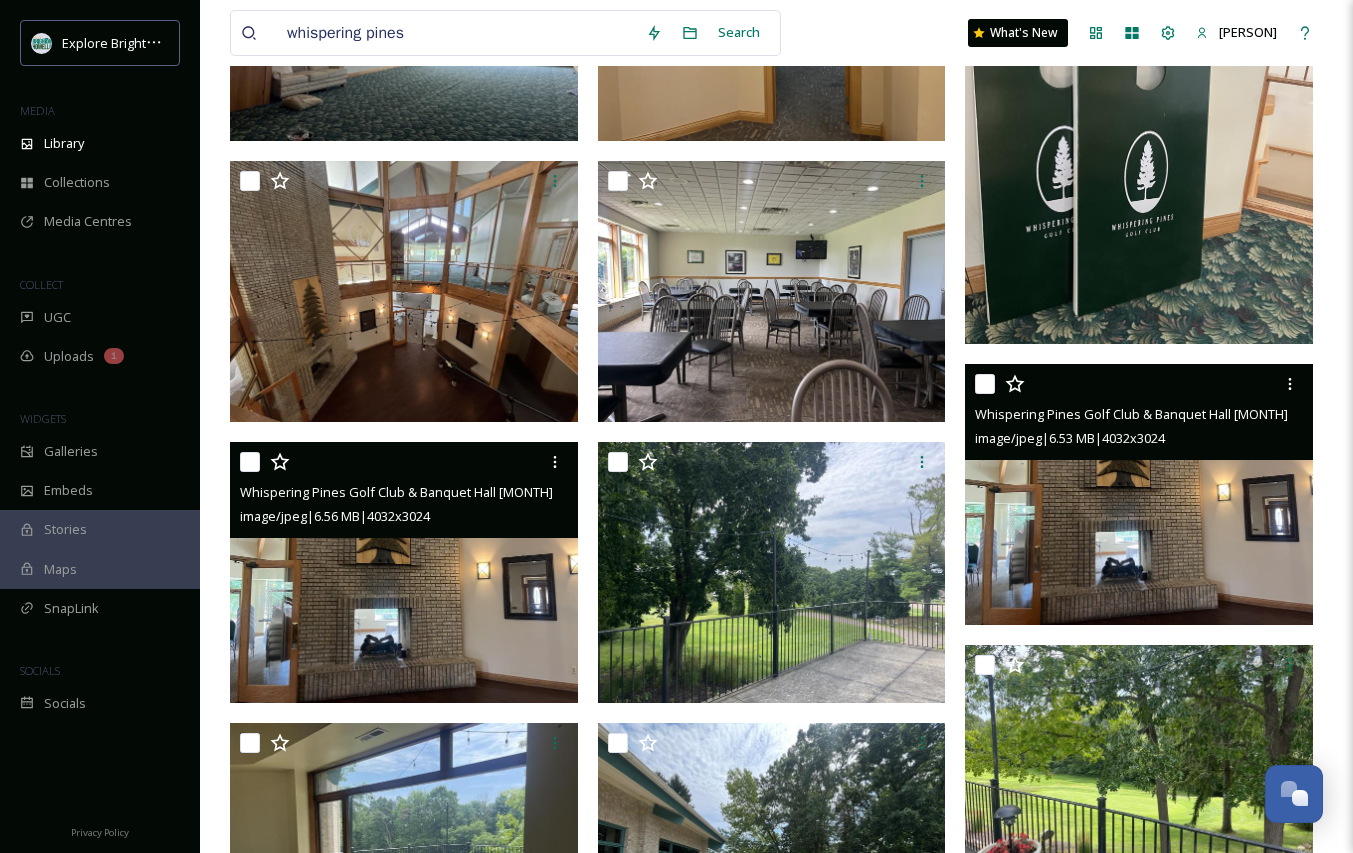 click on "Whispering Pines Golf Club & Banquet Hall [MONTH] [YEAR] (14).jpg image/jpeg | 6.53 MB | 4032 x 3024" at bounding box center (1139, 412) 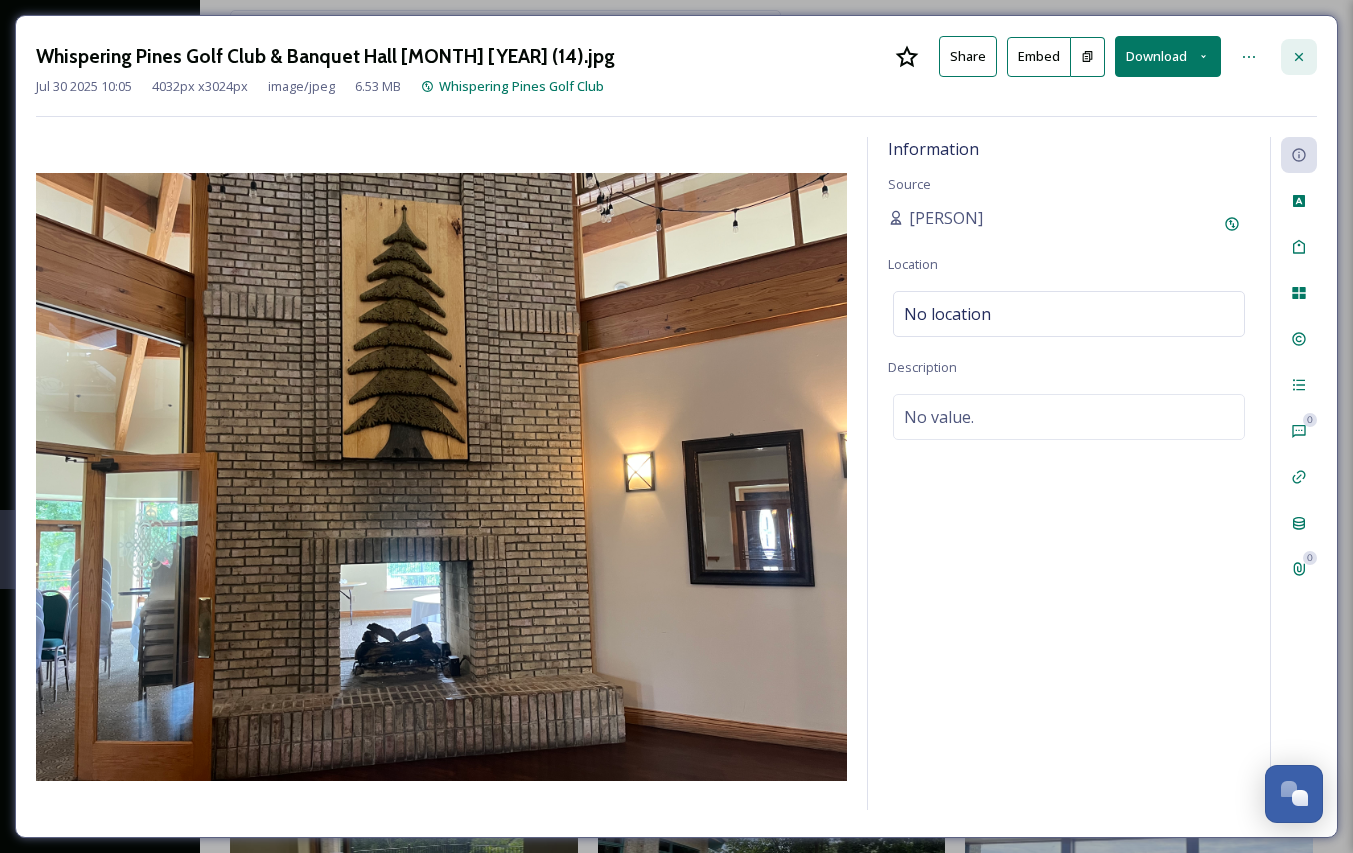 click at bounding box center [1299, 57] 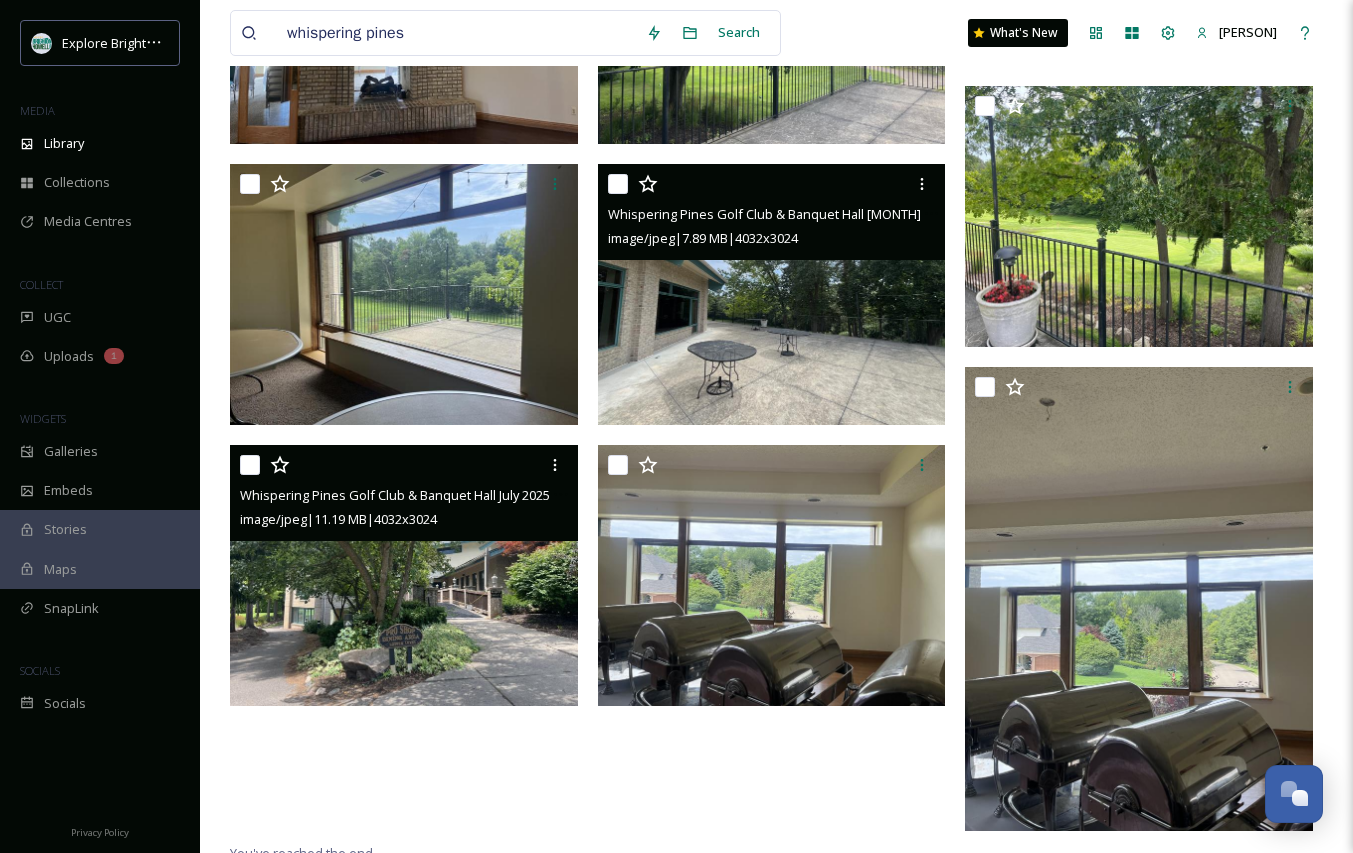 scroll, scrollTop: 1234, scrollLeft: 0, axis: vertical 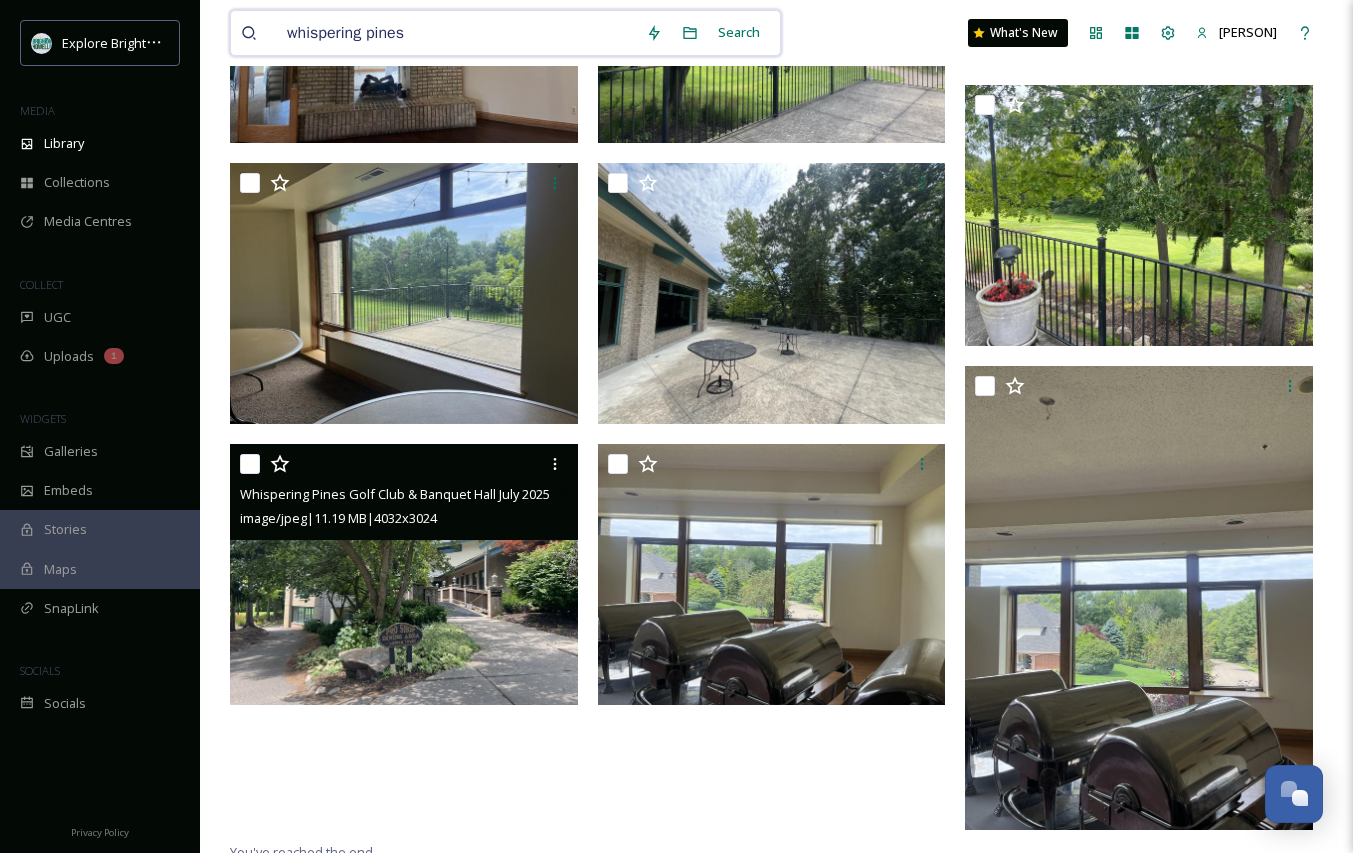 drag, startPoint x: 443, startPoint y: 44, endPoint x: 266, endPoint y: 34, distance: 177.28226 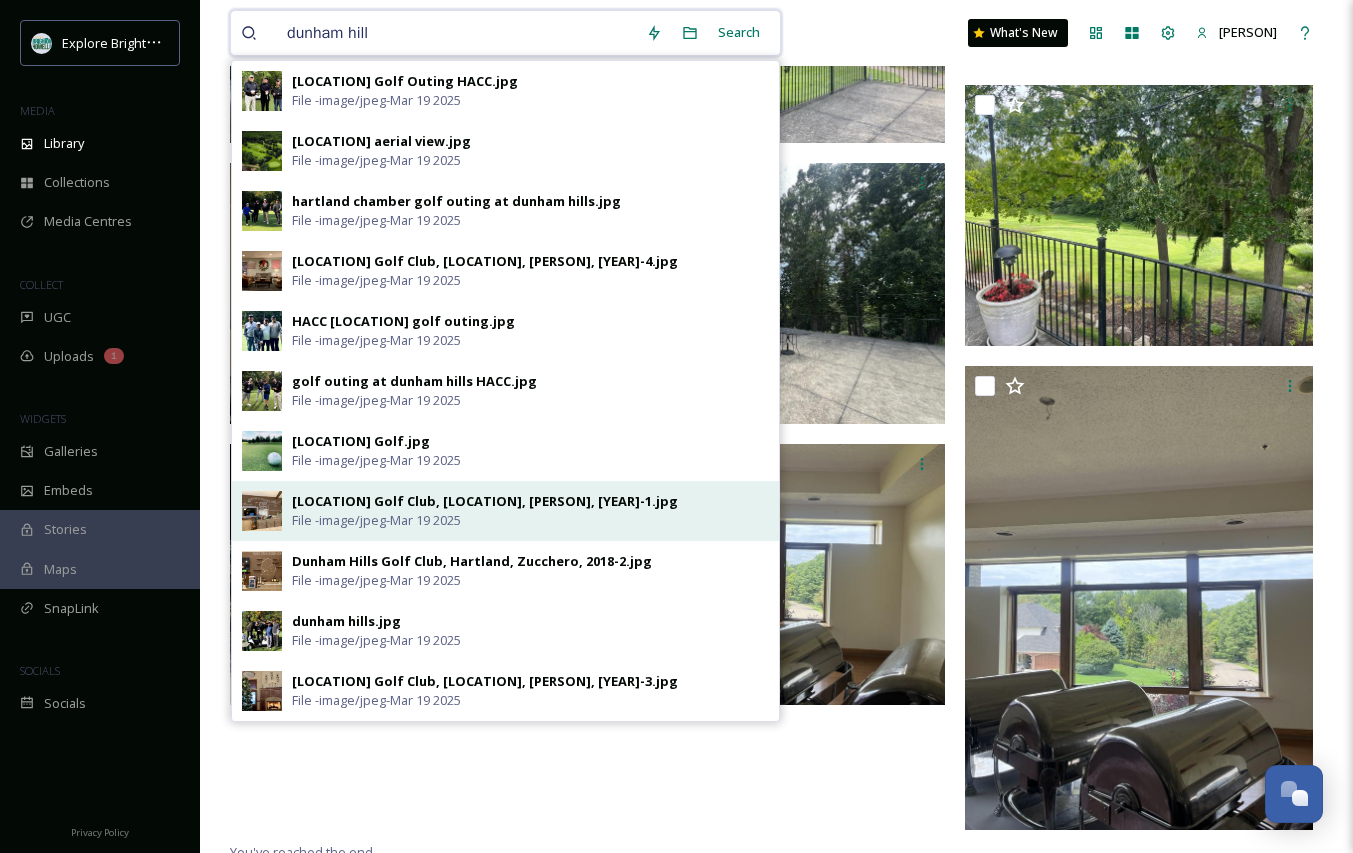 scroll, scrollTop: 1245, scrollLeft: 0, axis: vertical 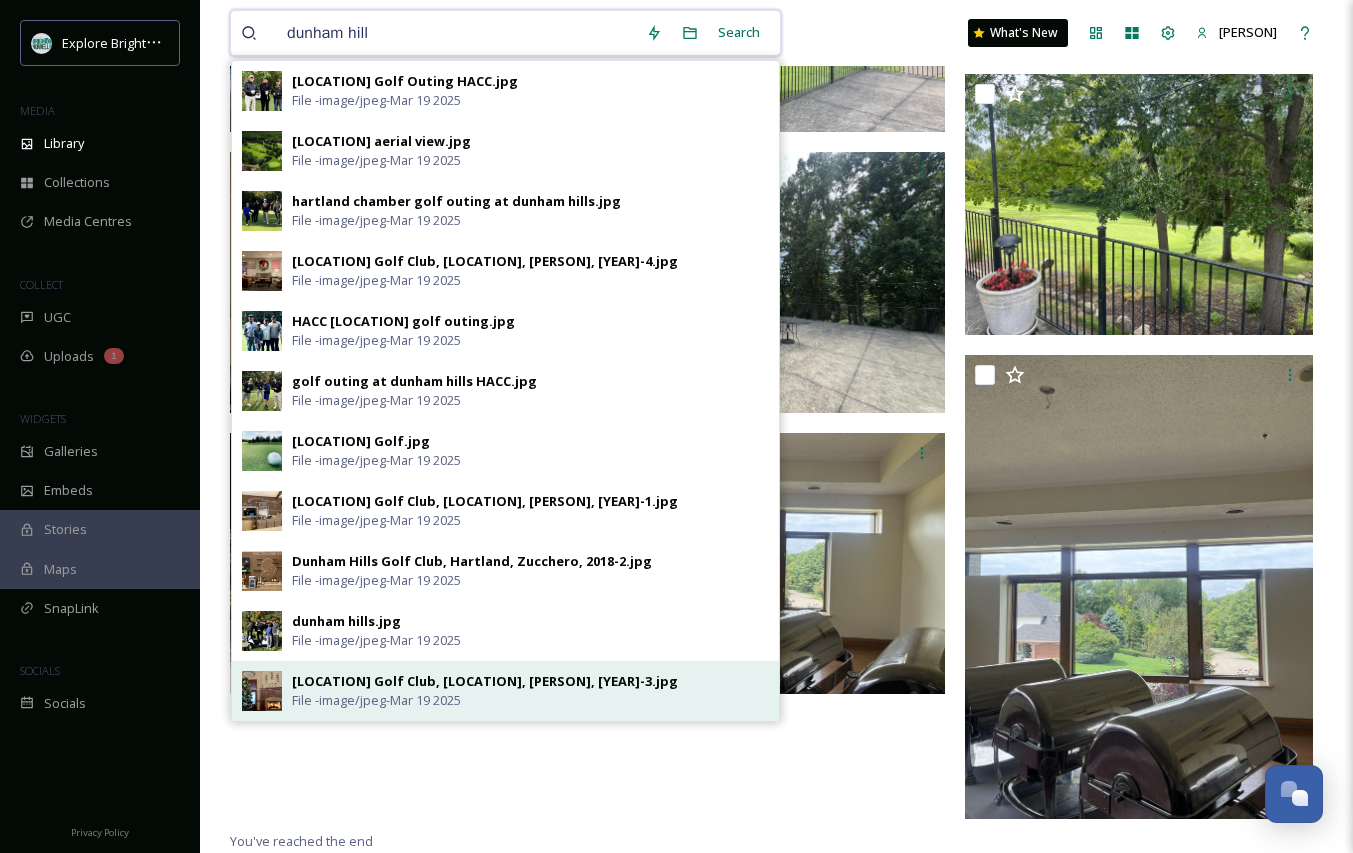 type on "dunham hill" 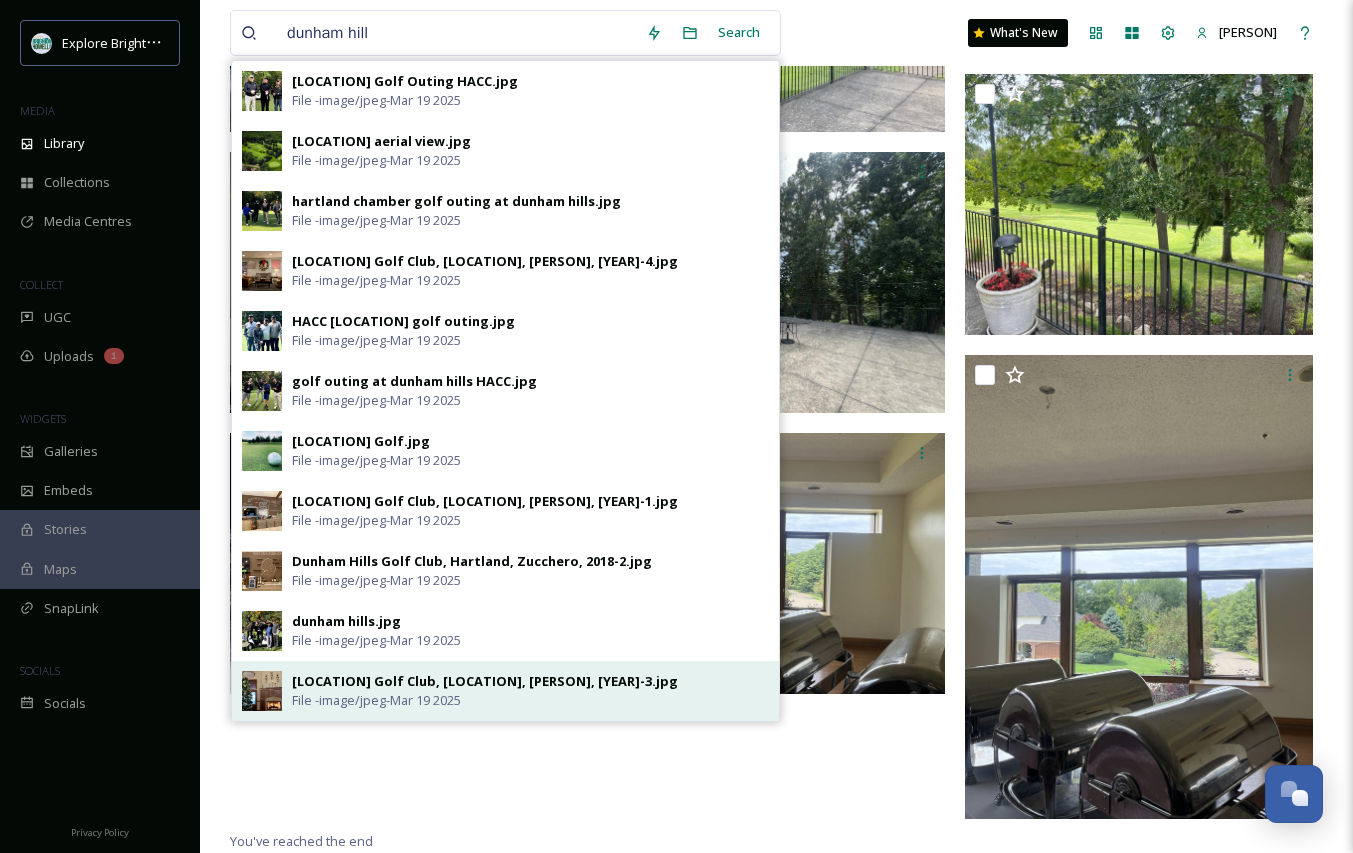 click on "[LOCATION] Golf Club, [LOCATION], [PERSON], [YEAR]-3.jpg" at bounding box center [485, 681] 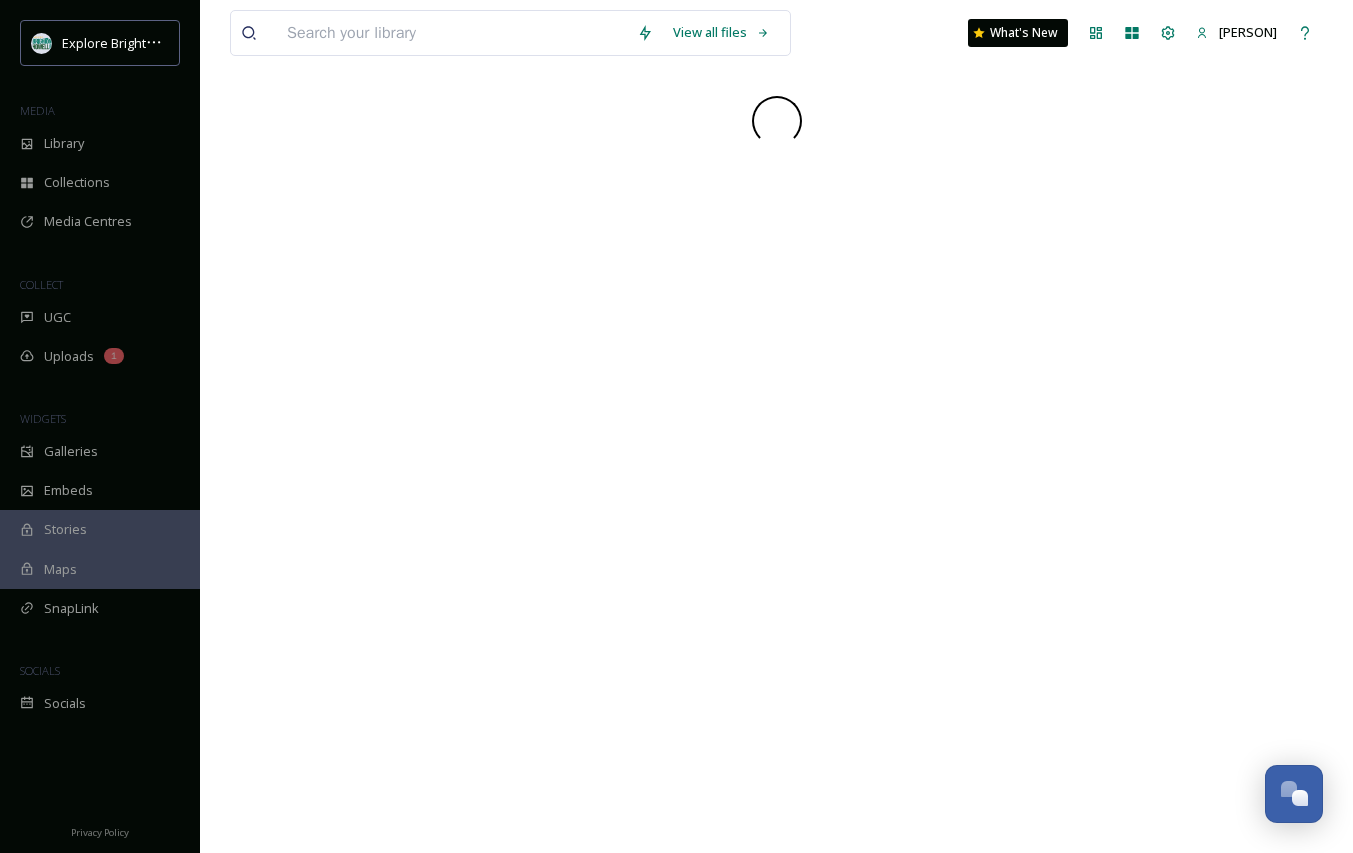 scroll, scrollTop: 0, scrollLeft: 0, axis: both 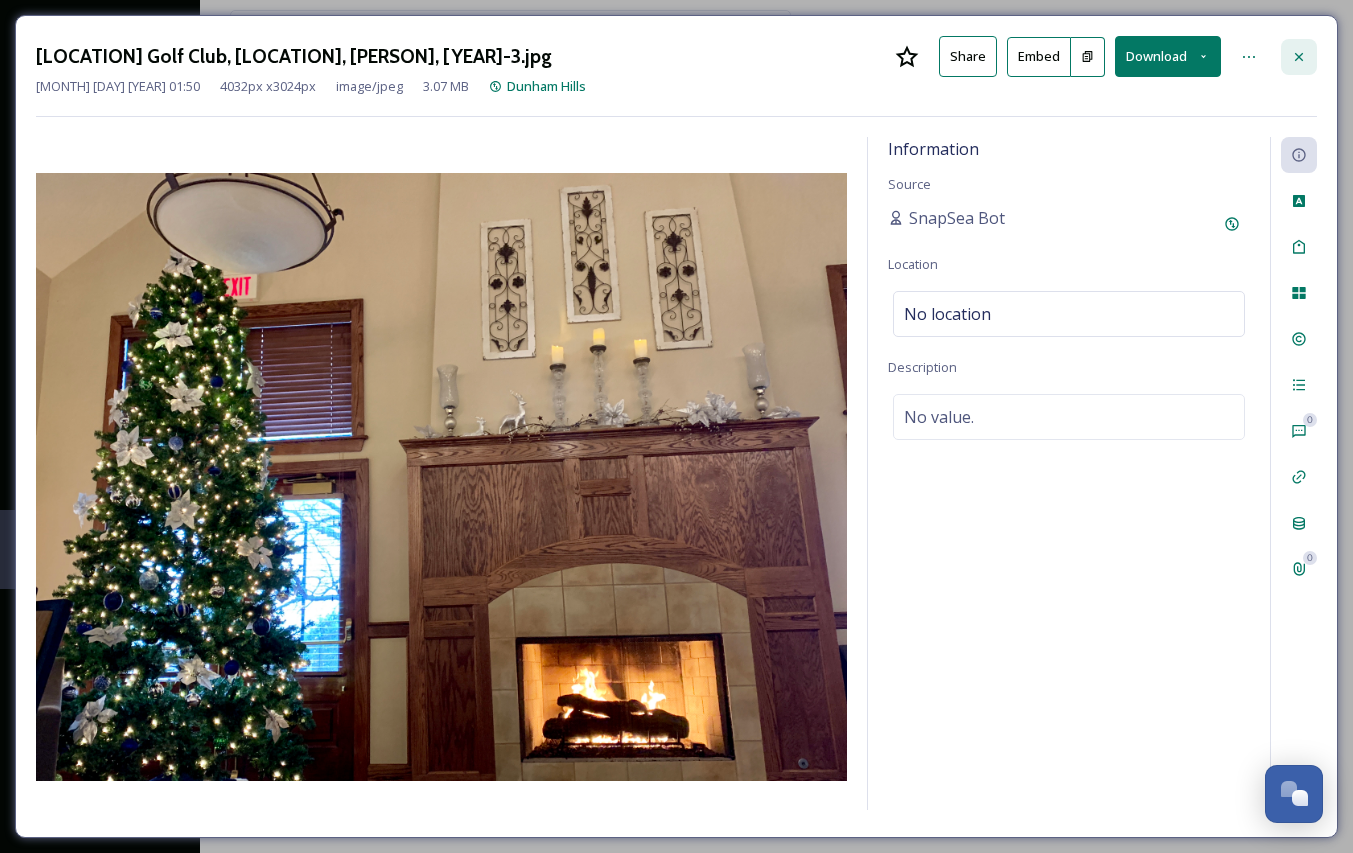 click at bounding box center (1299, 57) 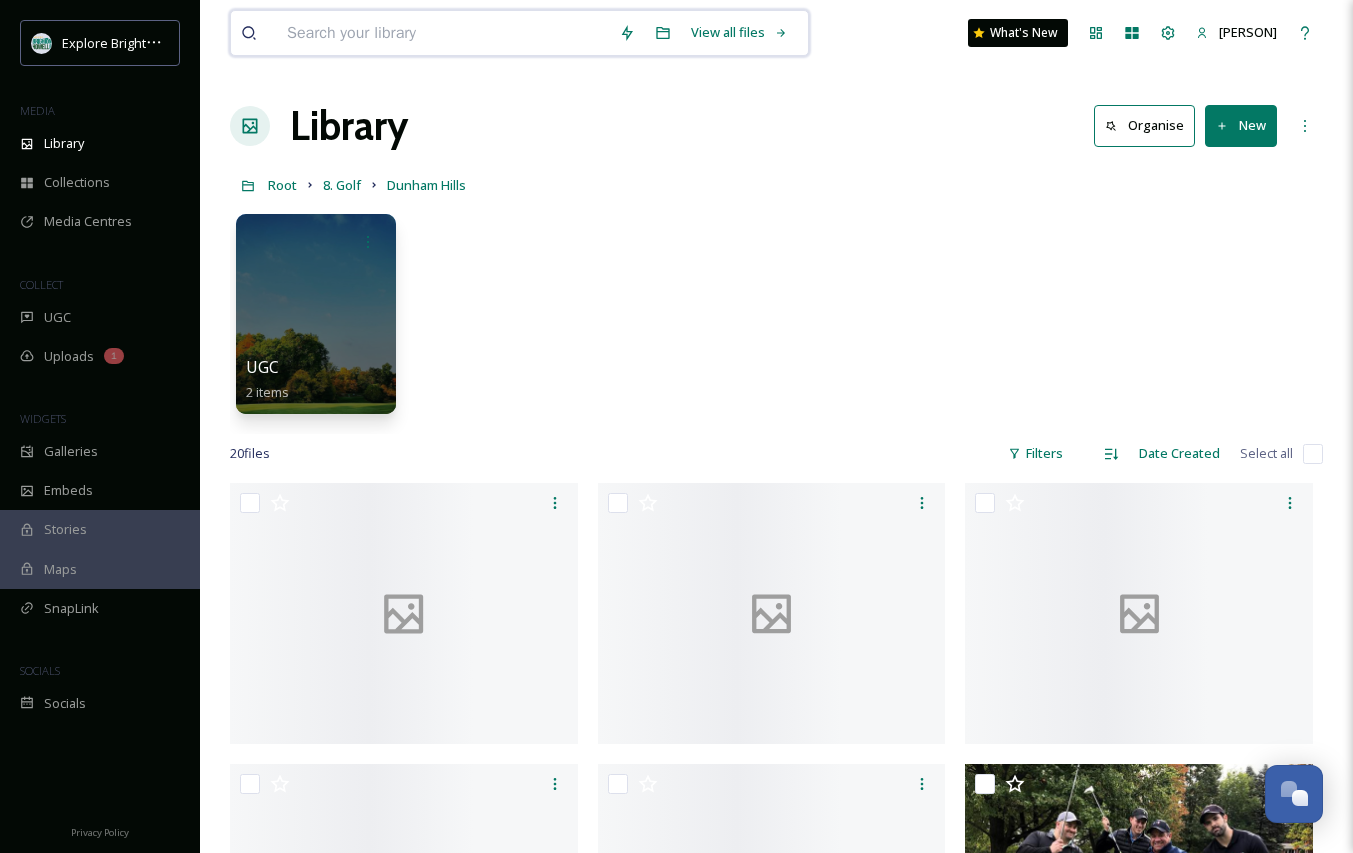 click at bounding box center [443, 33] 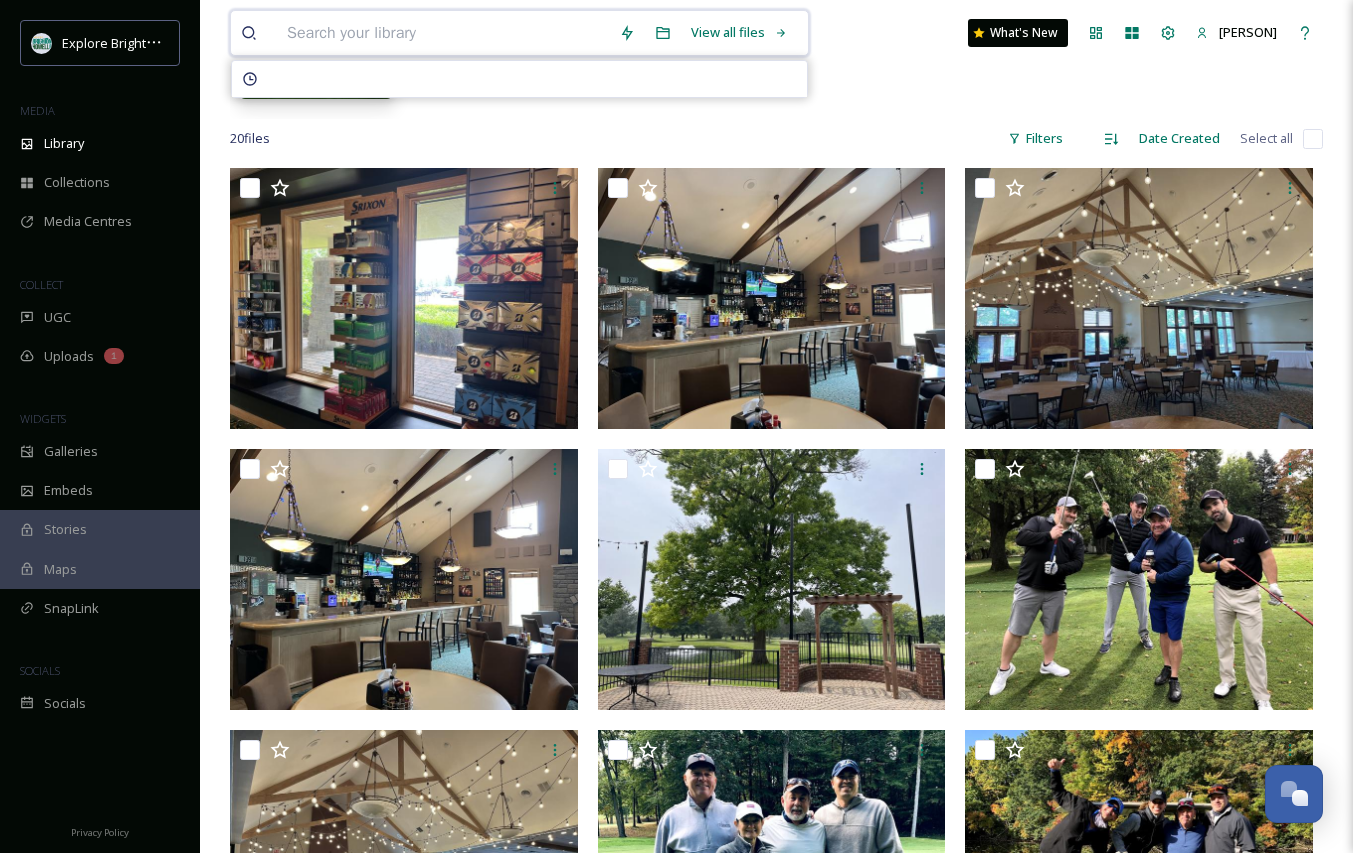 scroll, scrollTop: 396, scrollLeft: 0, axis: vertical 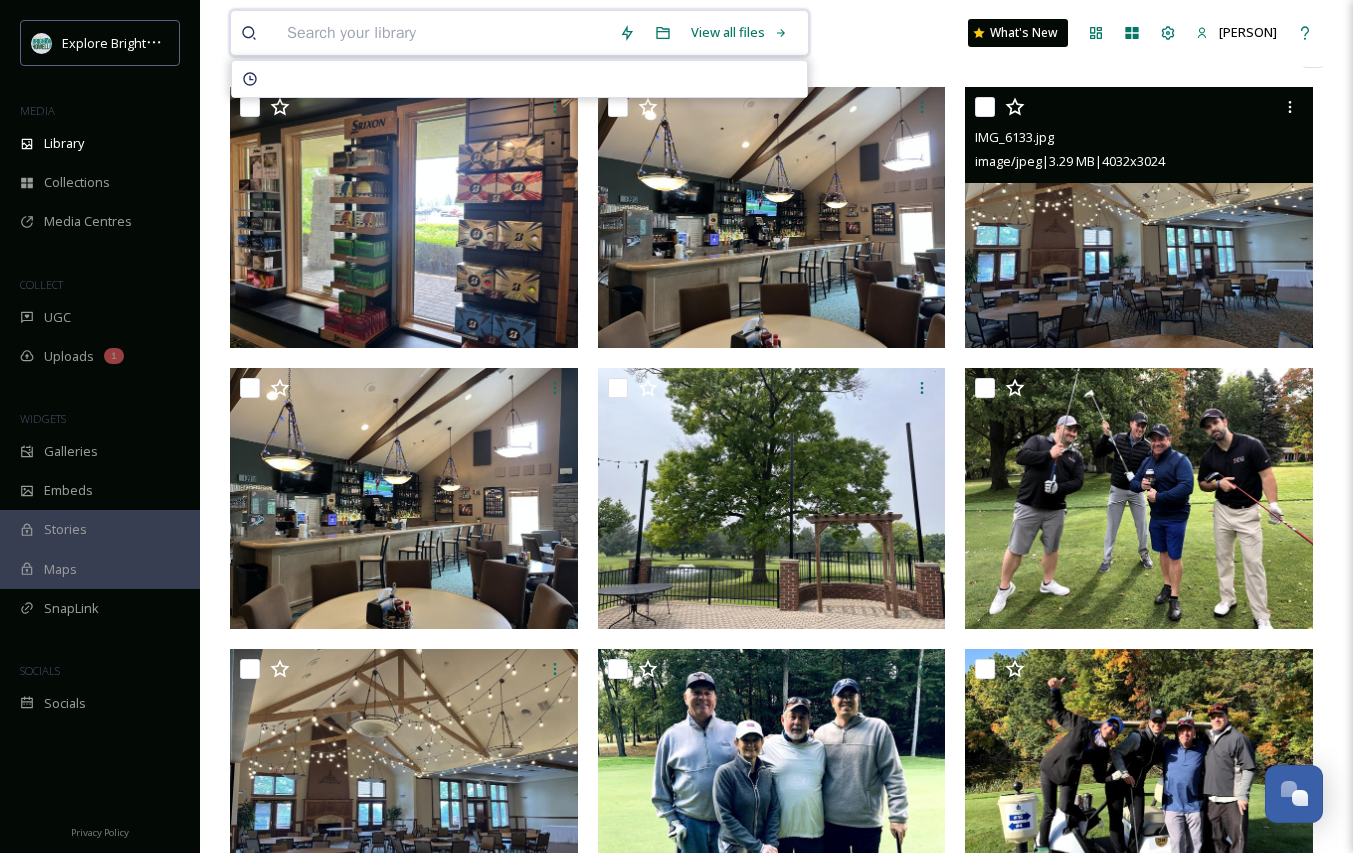 click at bounding box center [1139, 217] 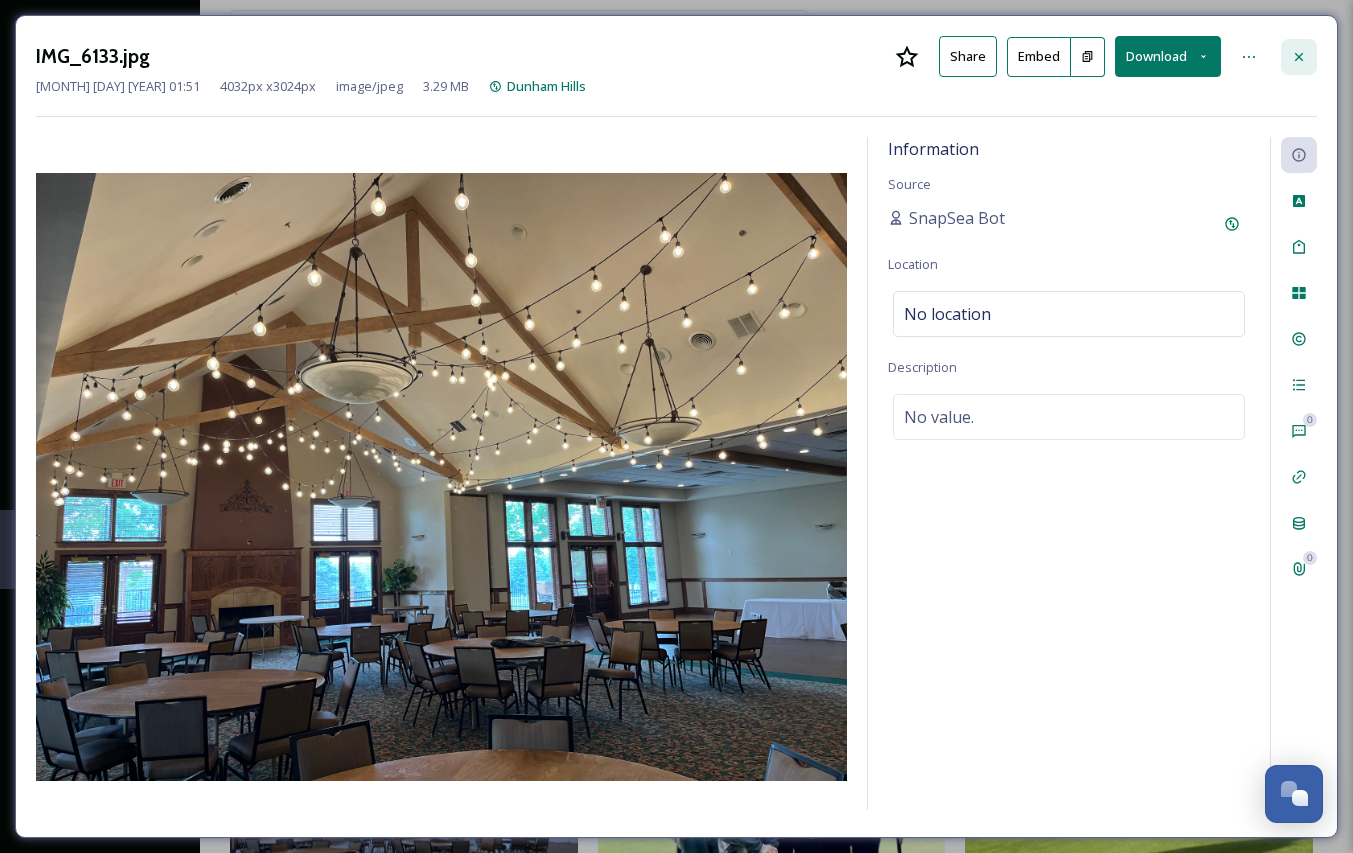 click at bounding box center [1299, 57] 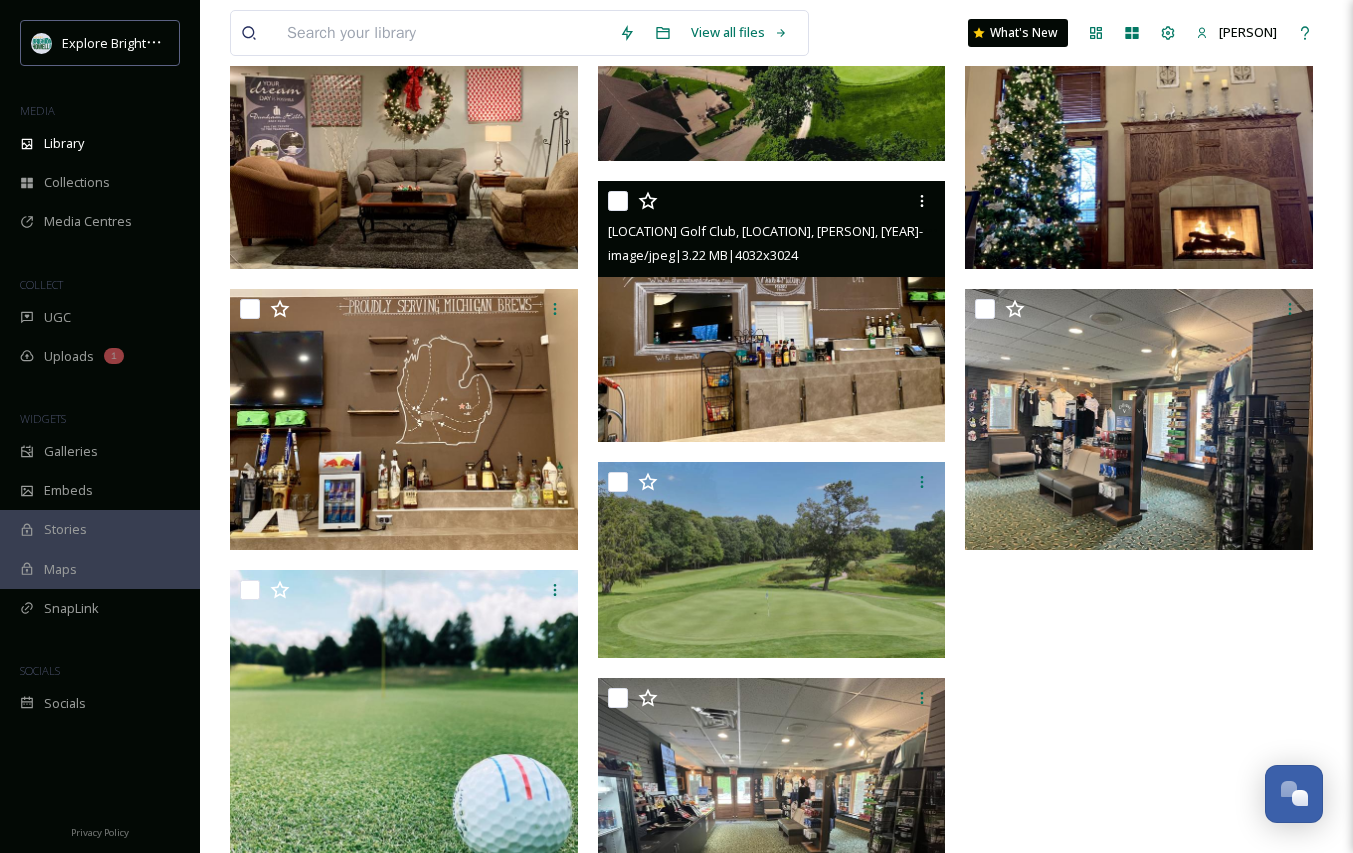 scroll, scrollTop: 1602, scrollLeft: 0, axis: vertical 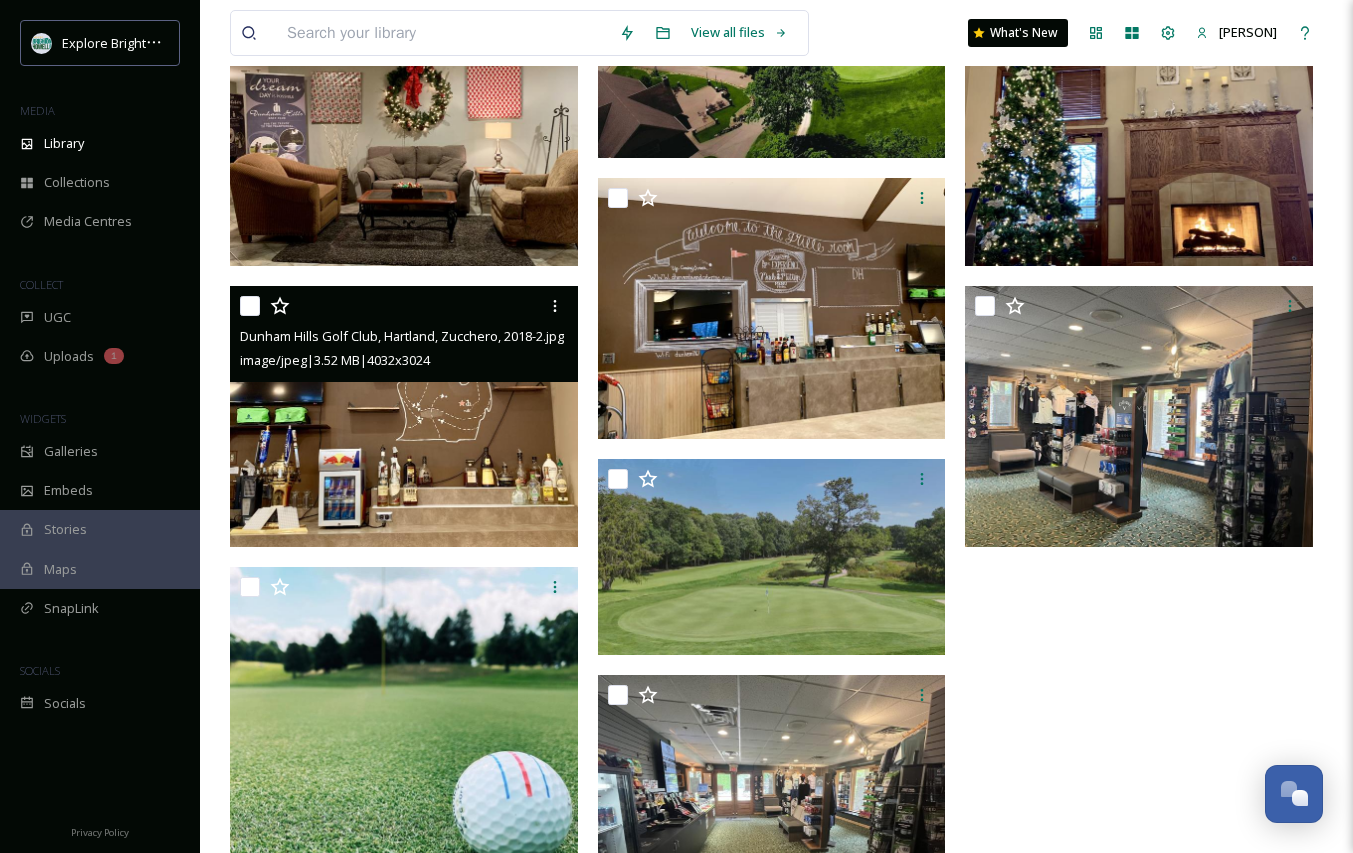 click at bounding box center (404, 416) 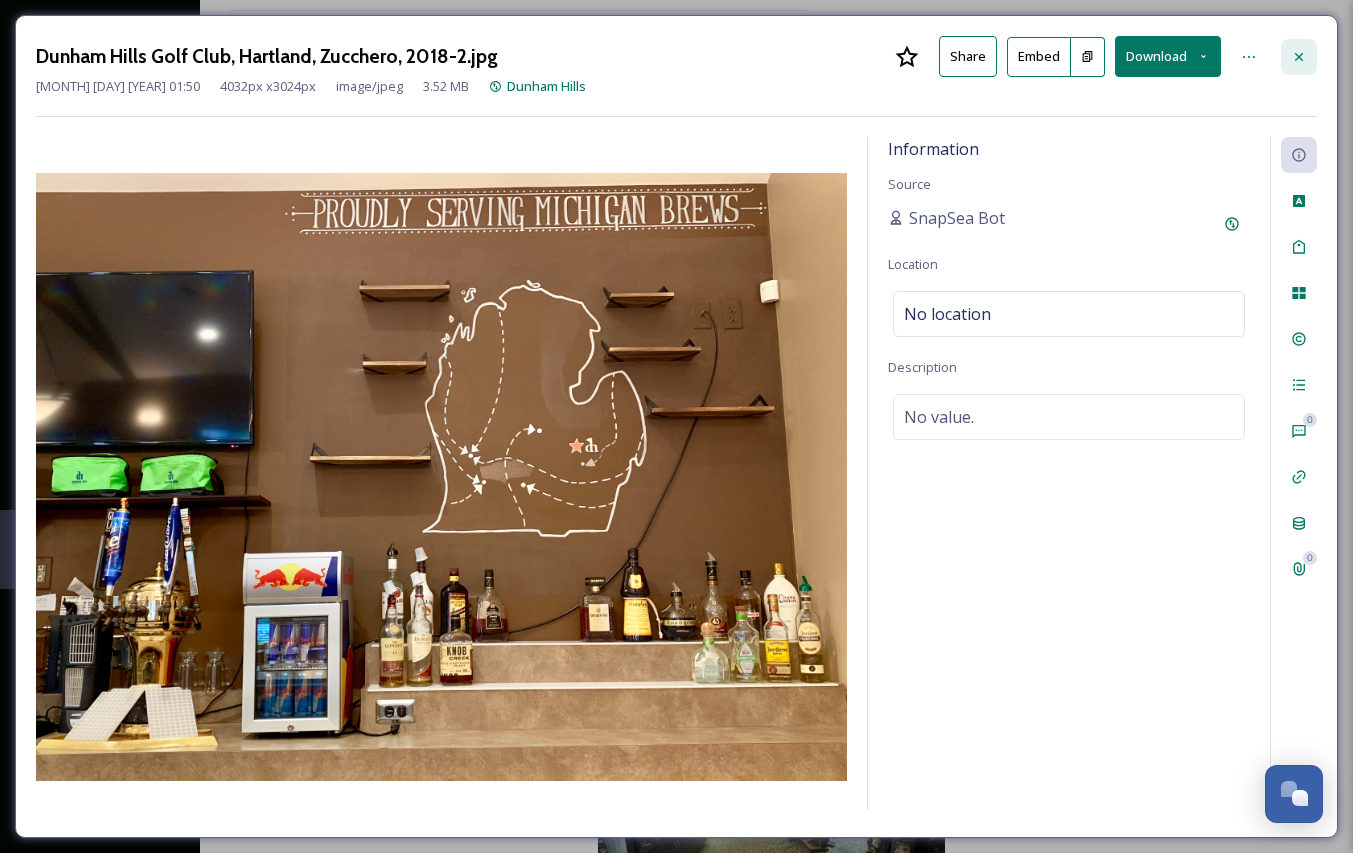 click 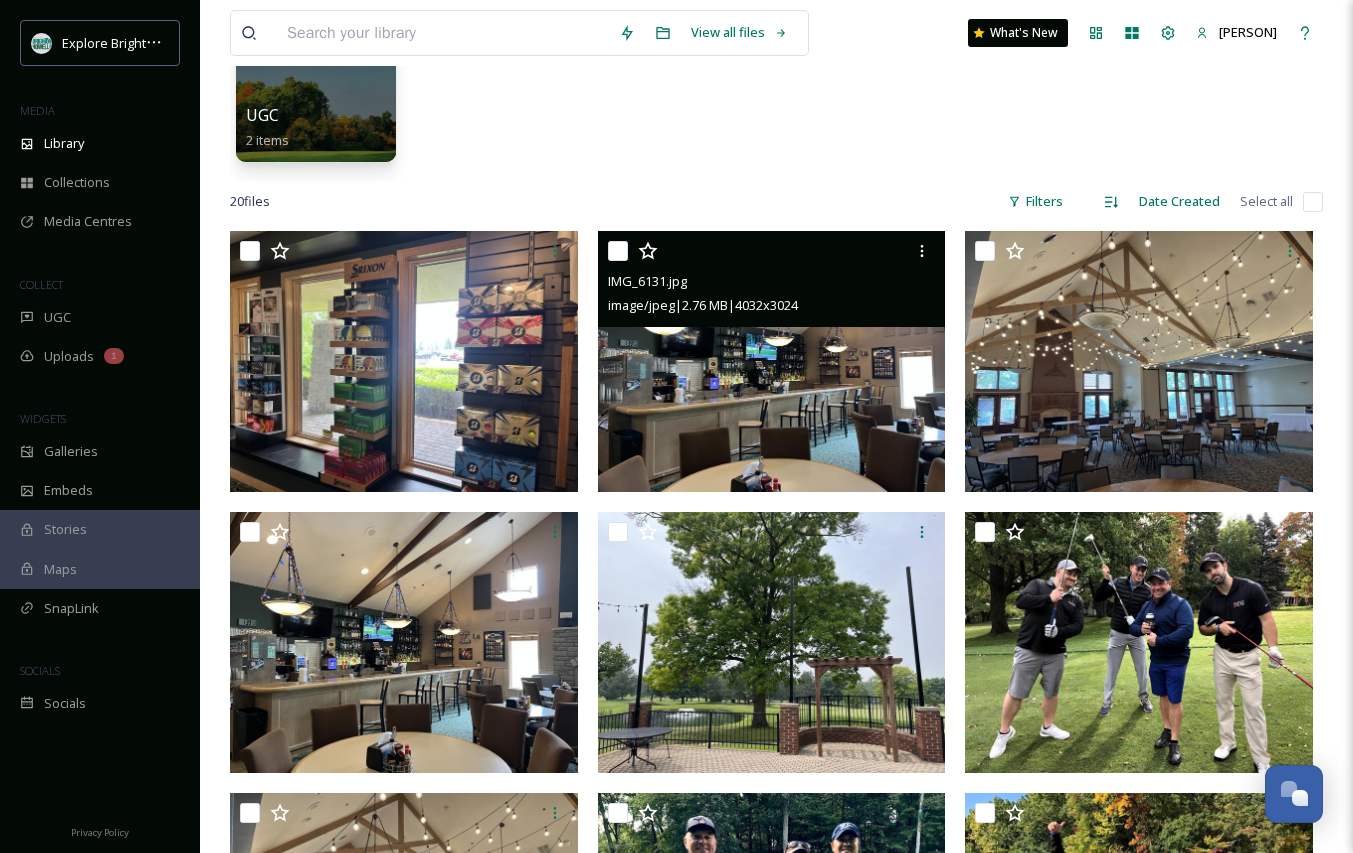 scroll, scrollTop: 249, scrollLeft: 0, axis: vertical 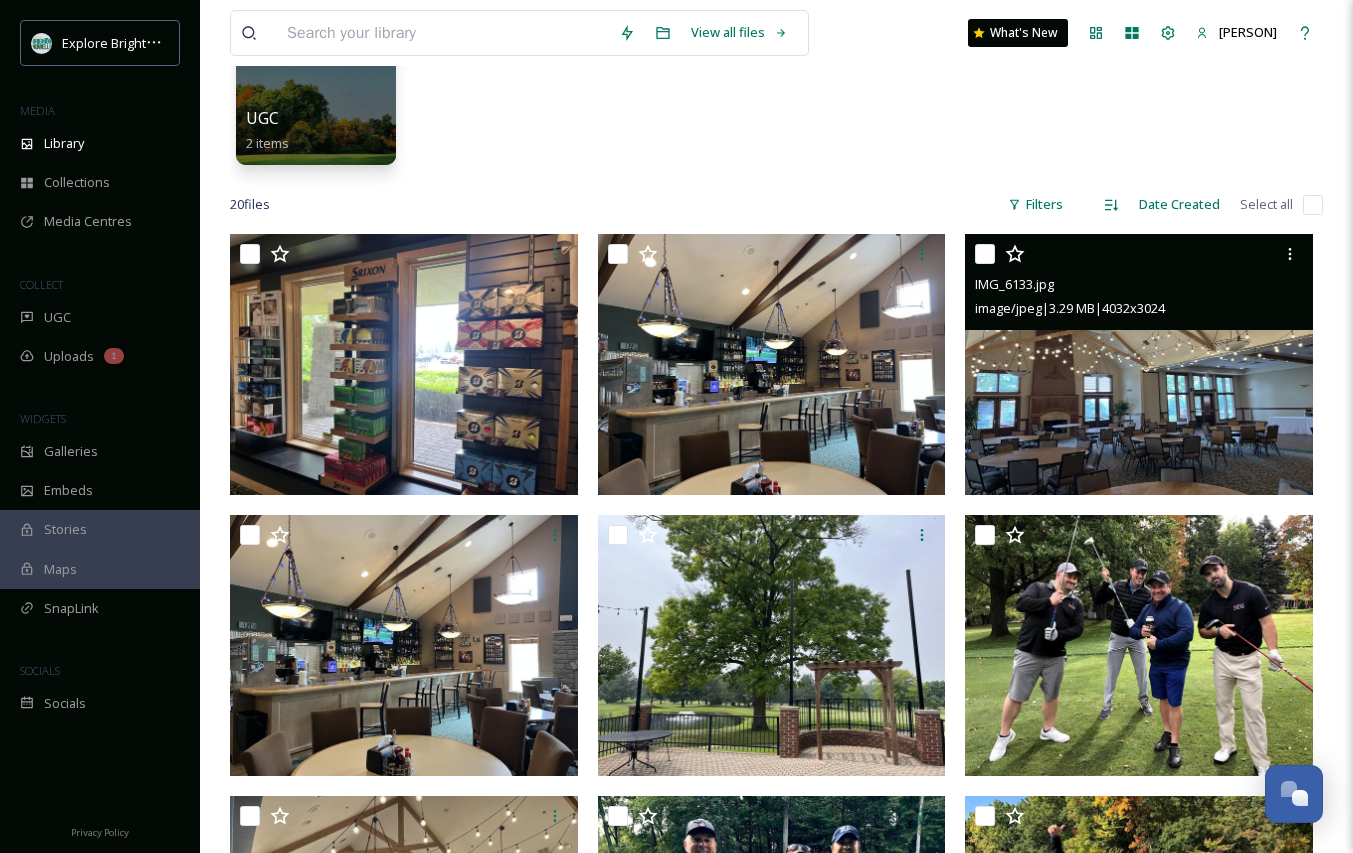 click at bounding box center [1139, 364] 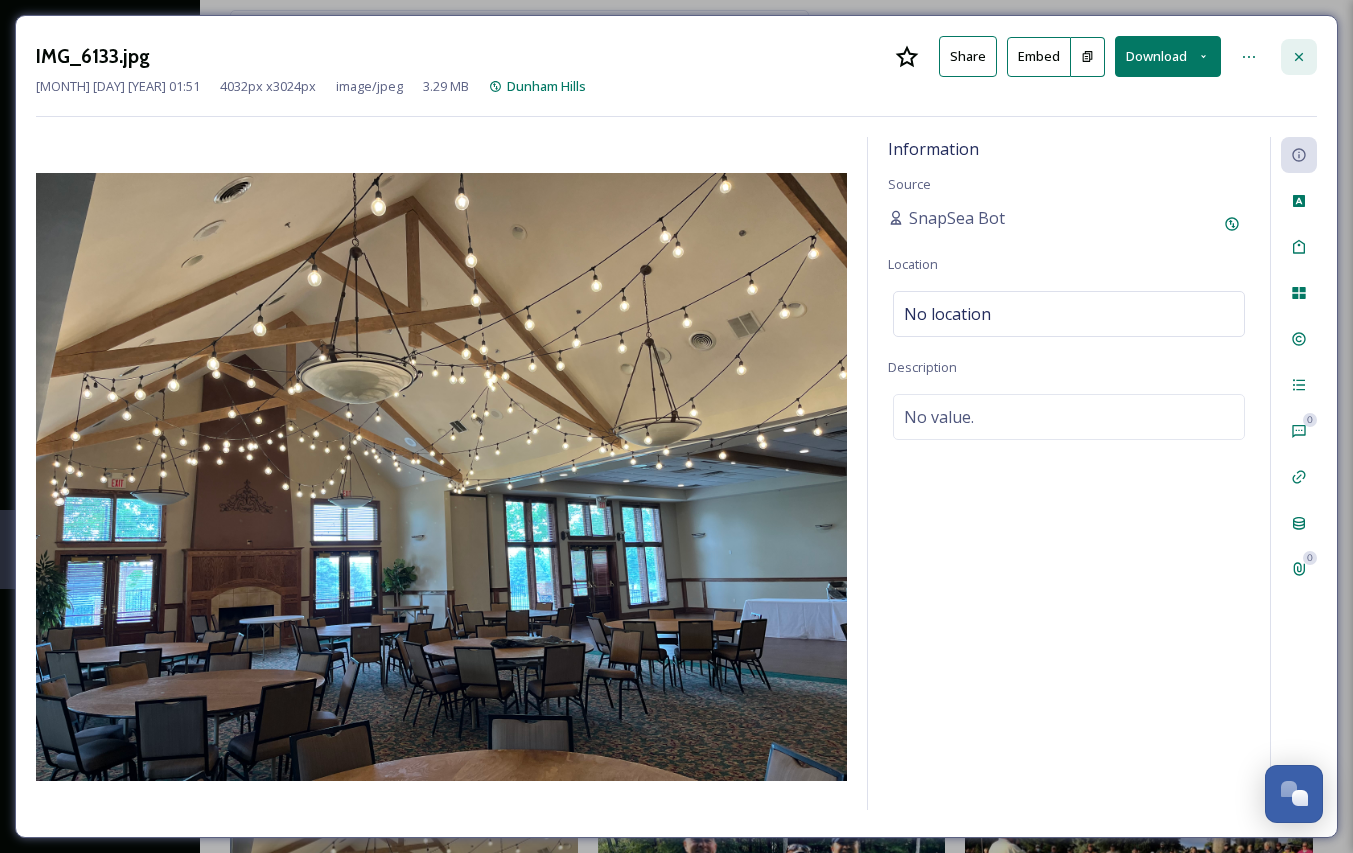 click 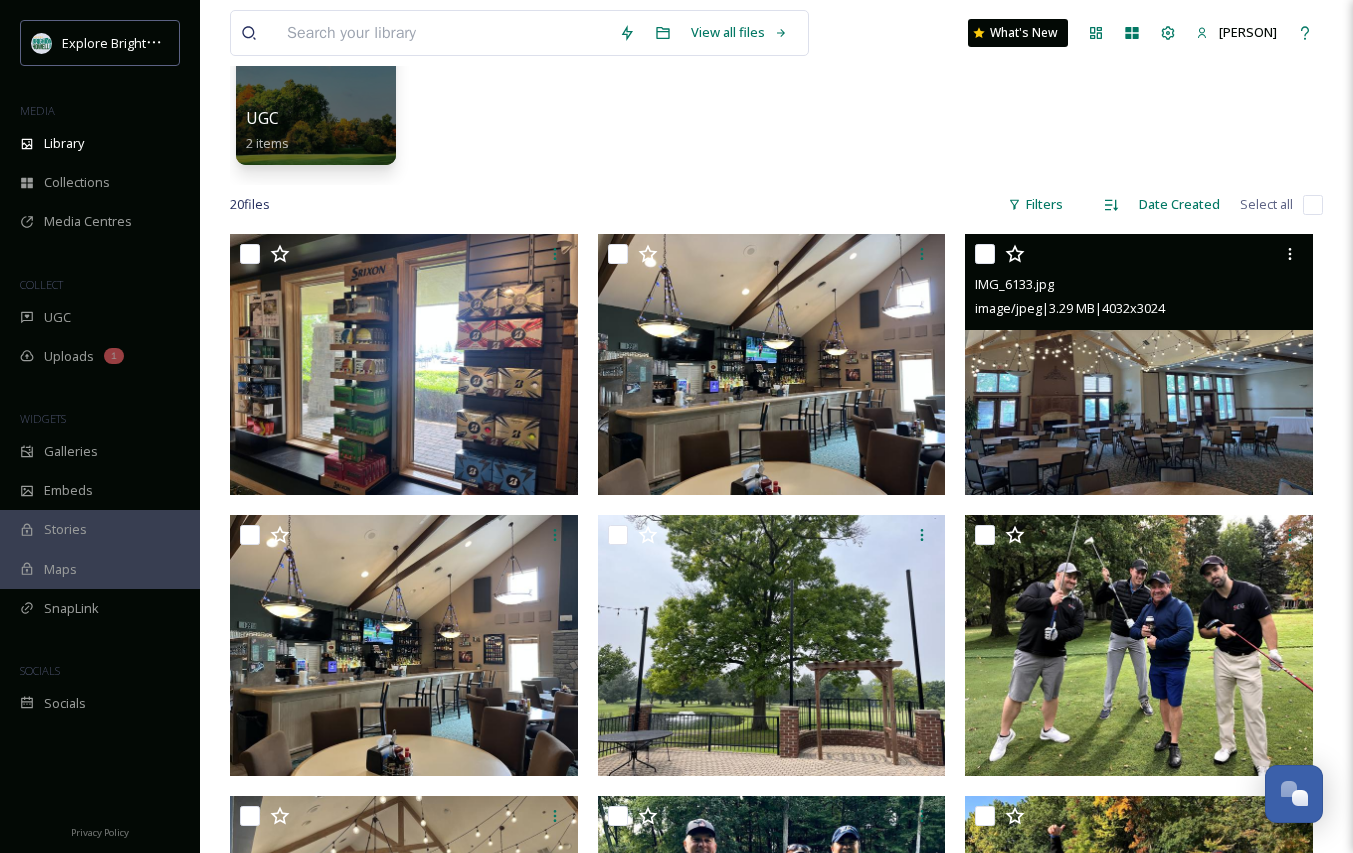 scroll, scrollTop: 0, scrollLeft: 0, axis: both 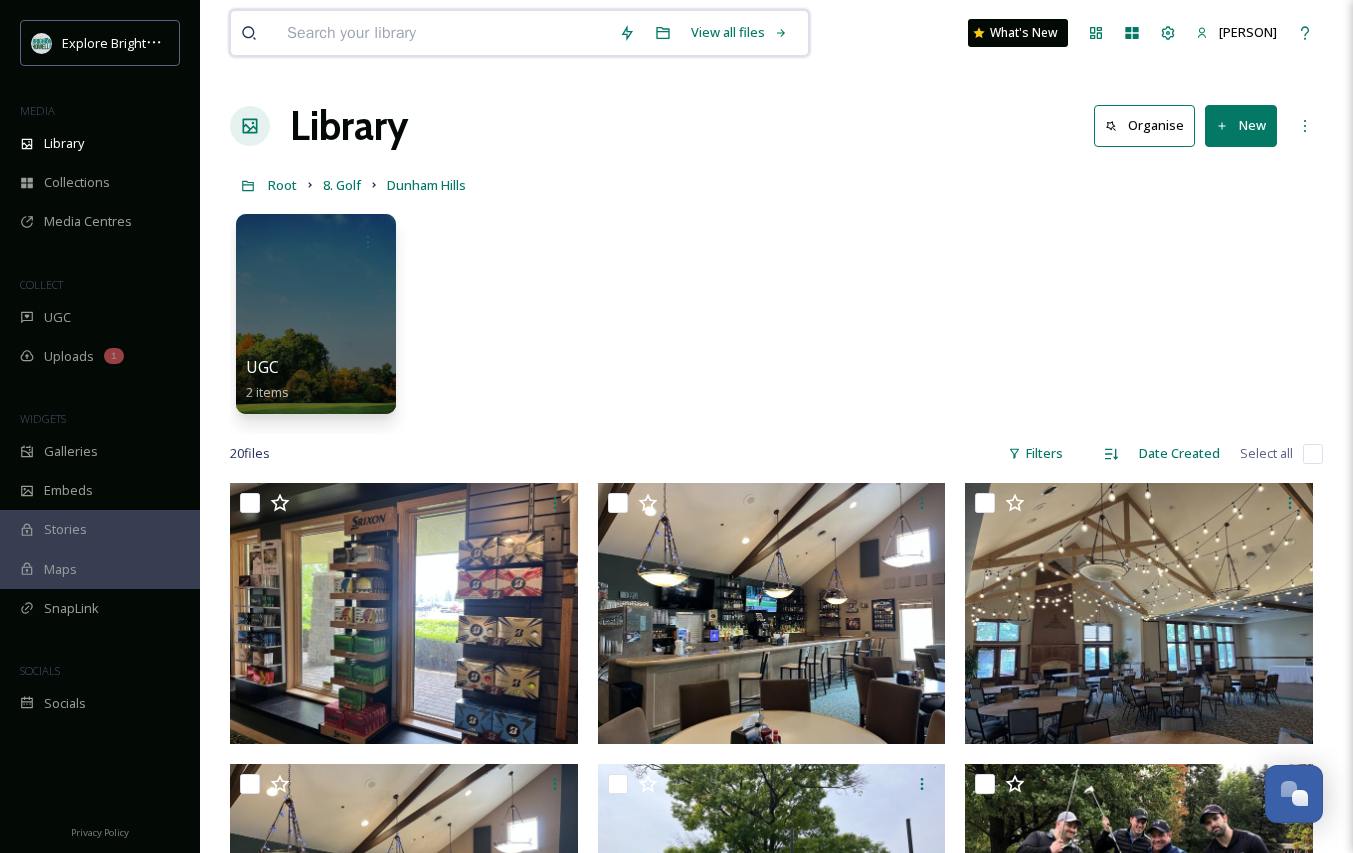 click at bounding box center (443, 33) 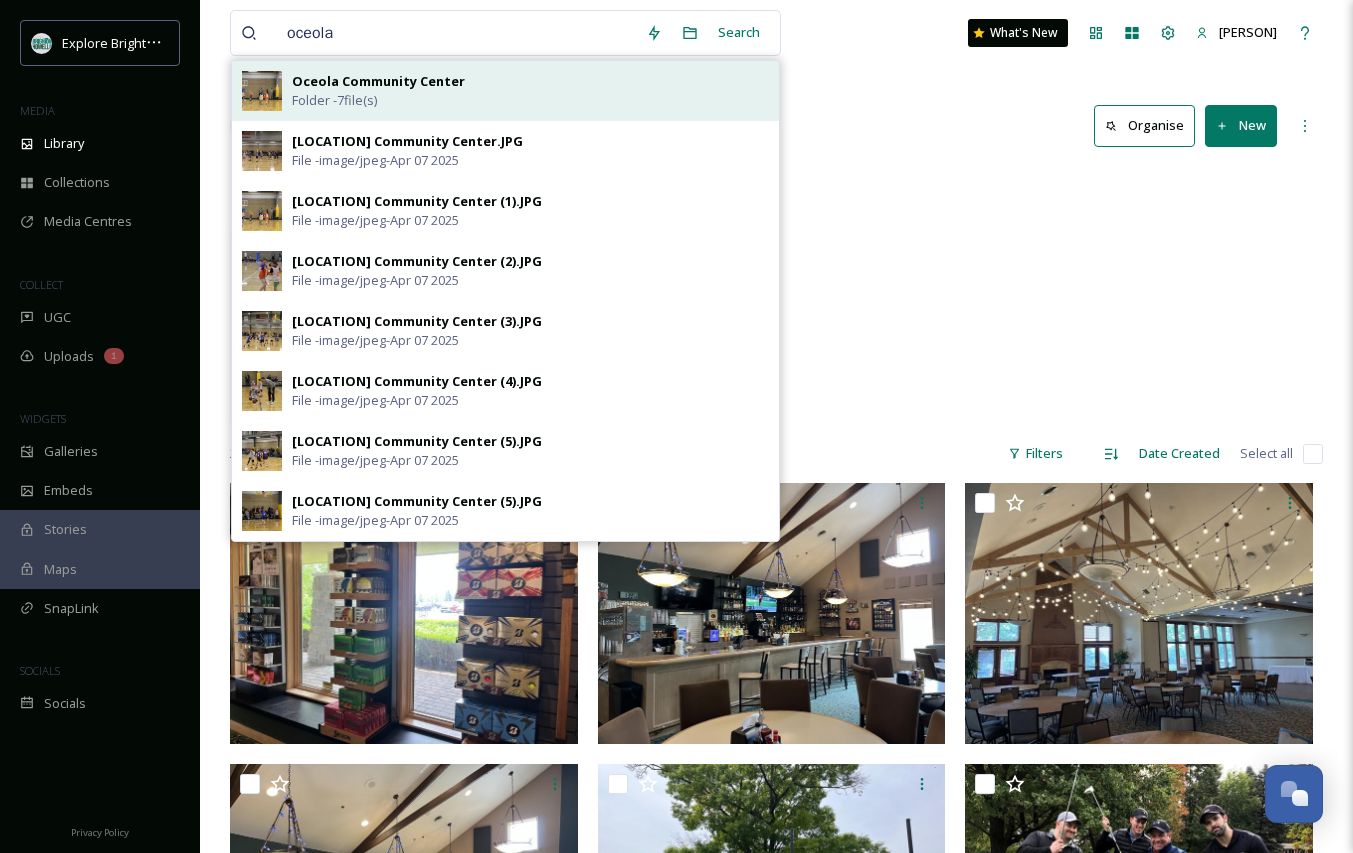 click on "[LOCATION] Community Center Folder - 7 file(s)" at bounding box center [530, 91] 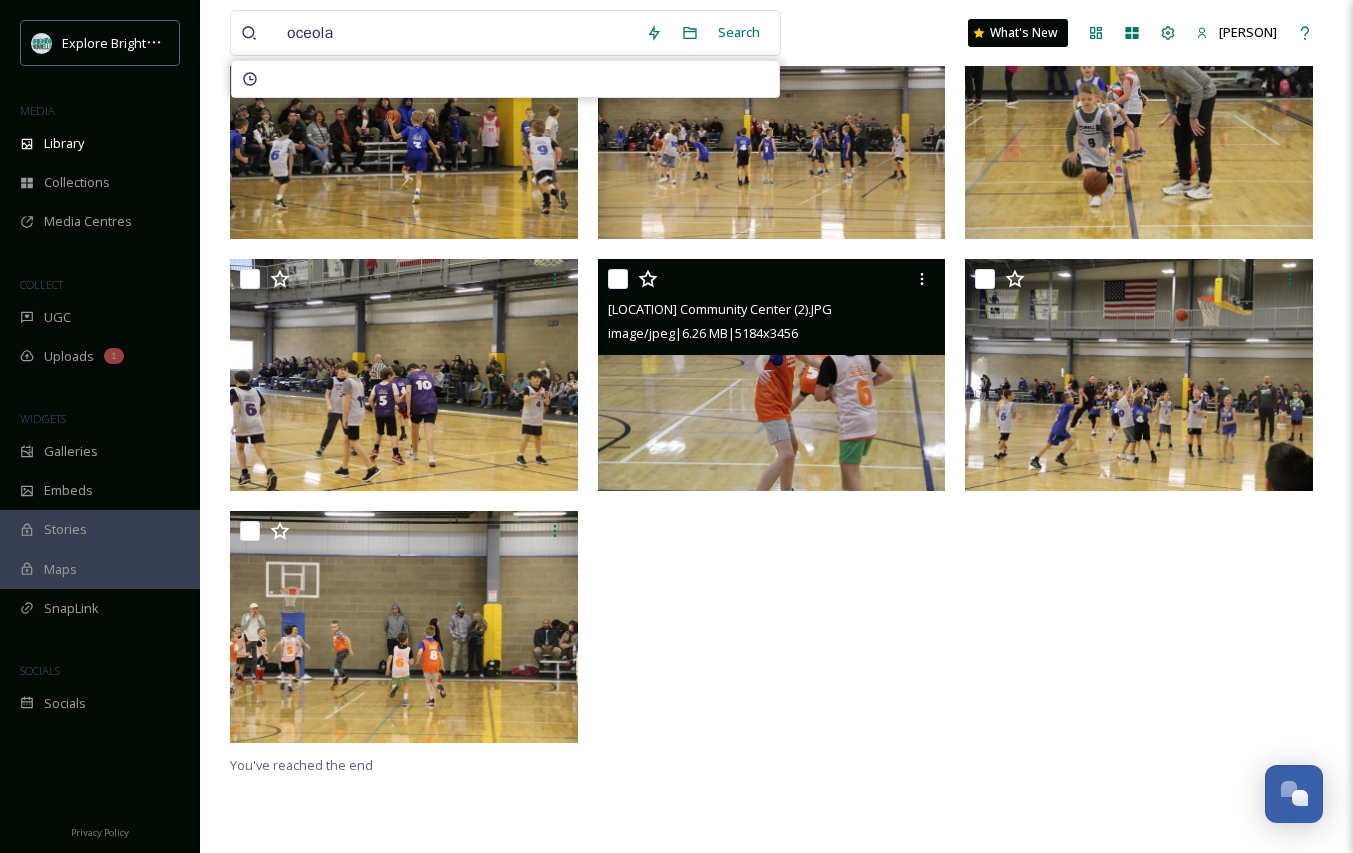 scroll, scrollTop: 0, scrollLeft: 0, axis: both 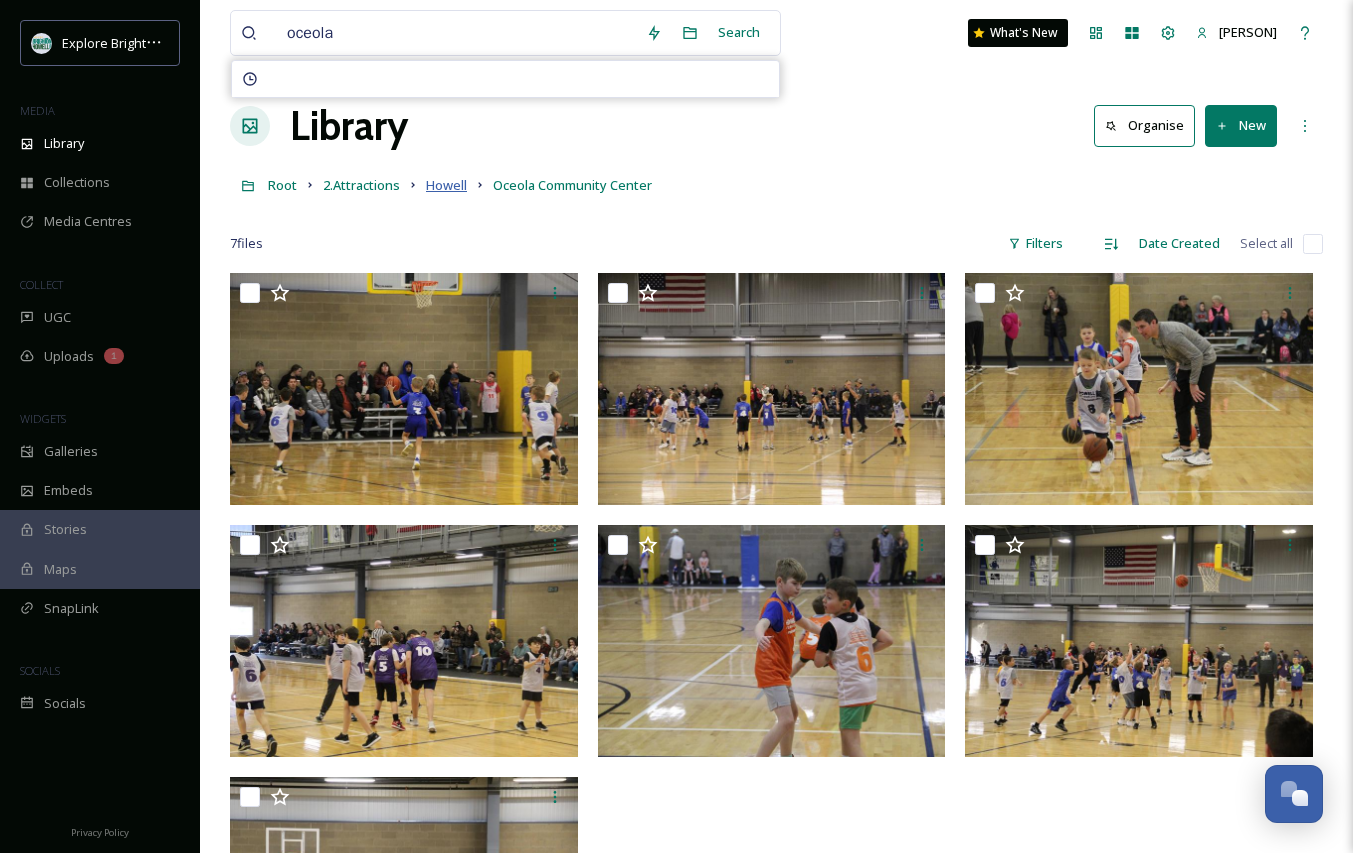 click on "Howell" at bounding box center (446, 185) 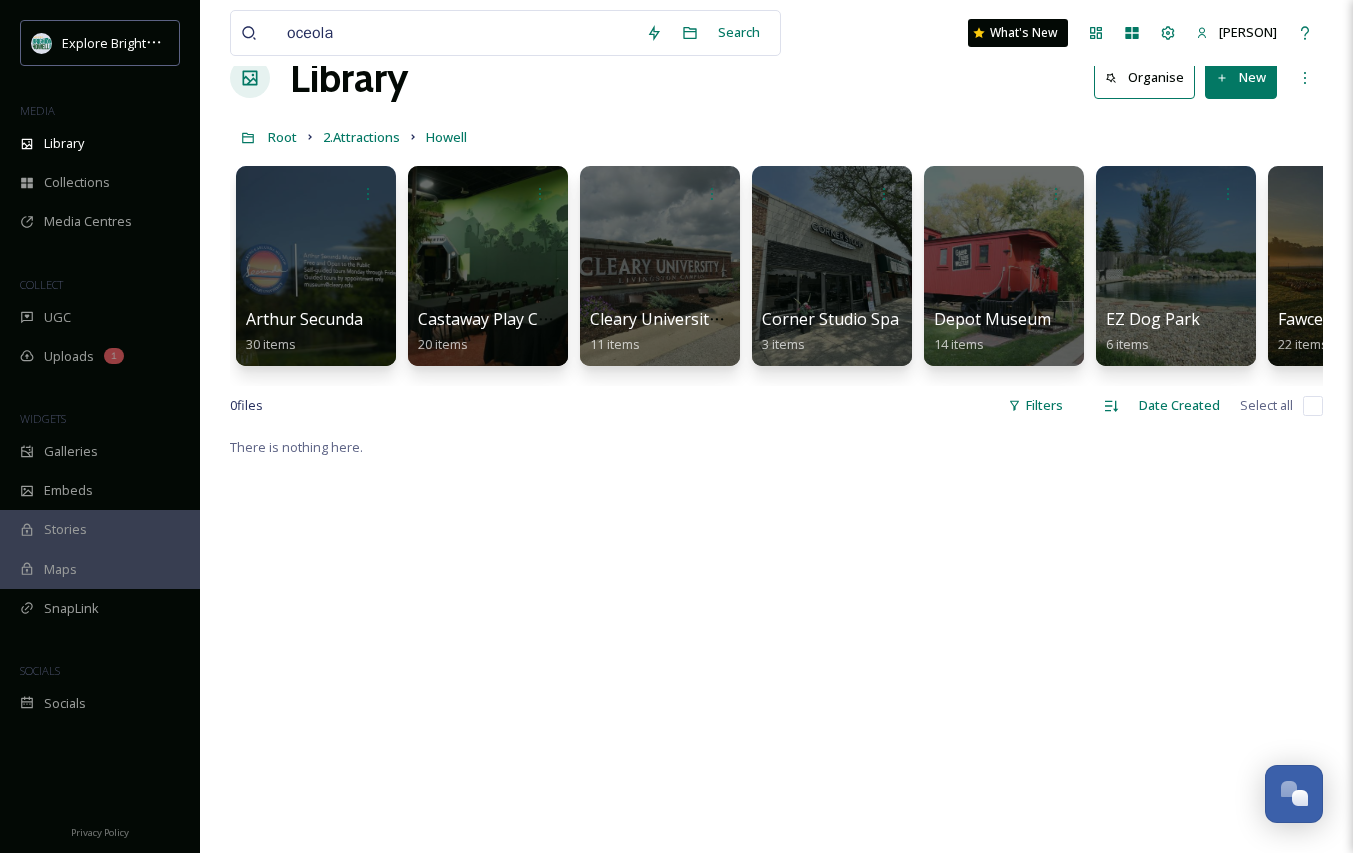 scroll, scrollTop: 52, scrollLeft: 0, axis: vertical 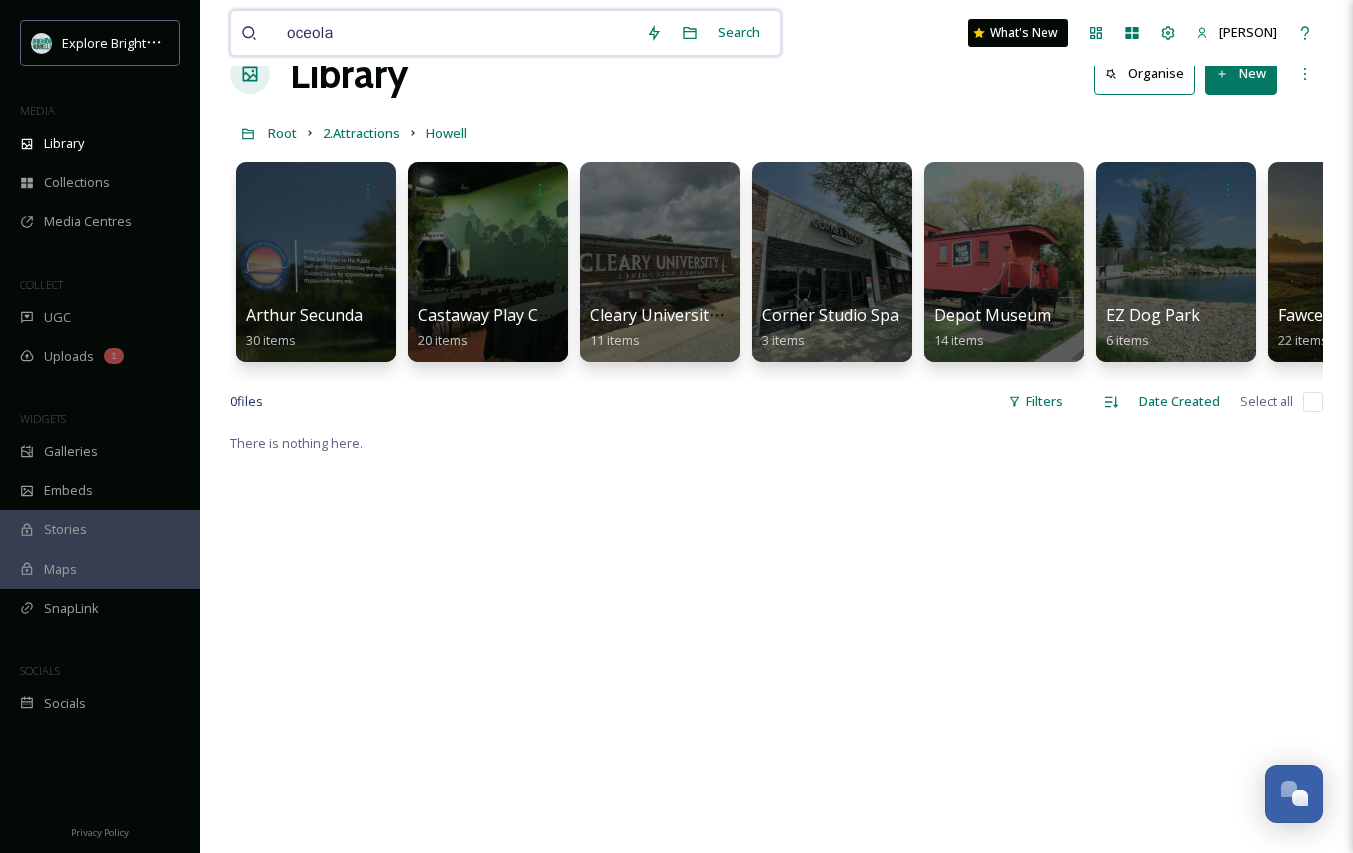 click on "oceola" at bounding box center (456, 33) 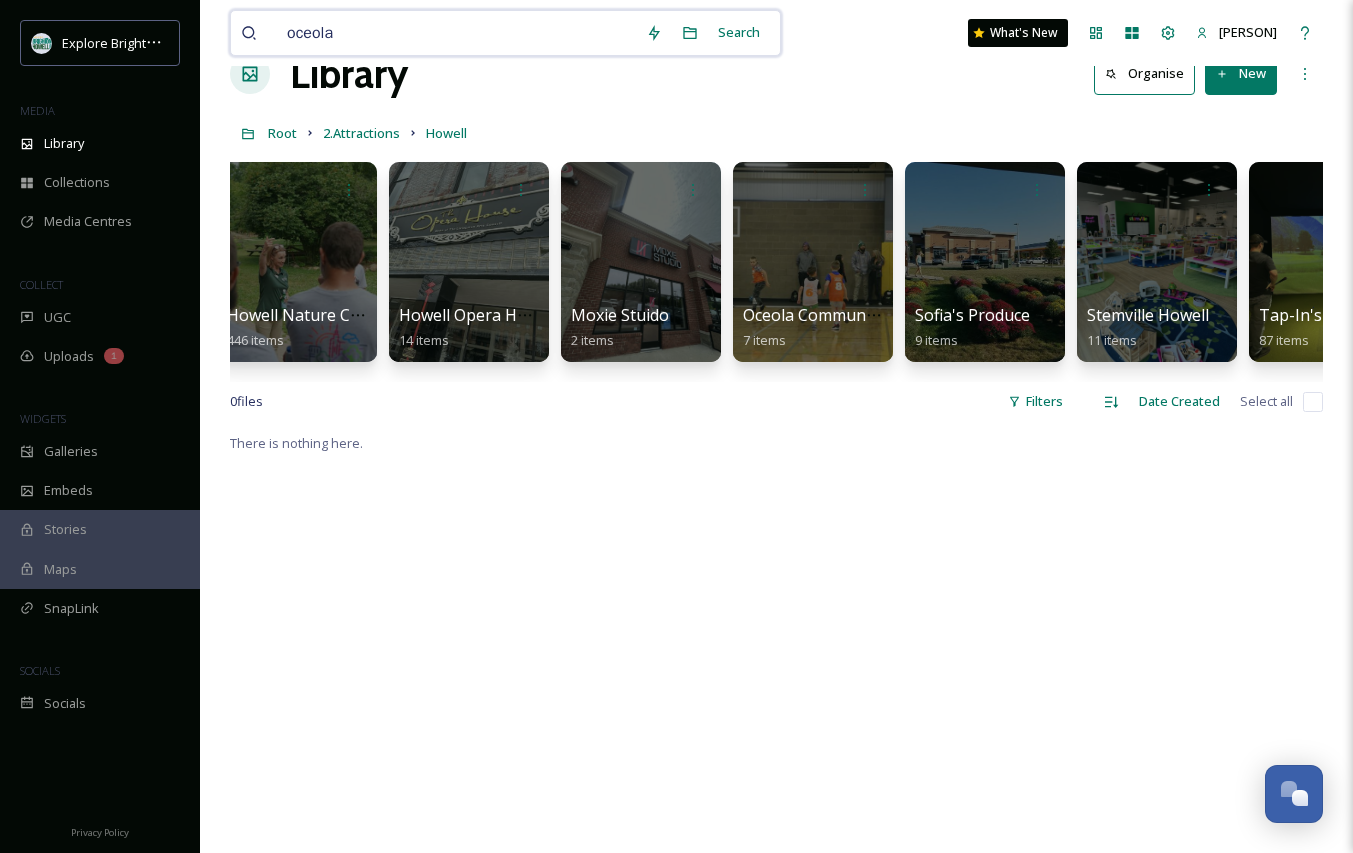 scroll, scrollTop: 0, scrollLeft: 2329, axis: horizontal 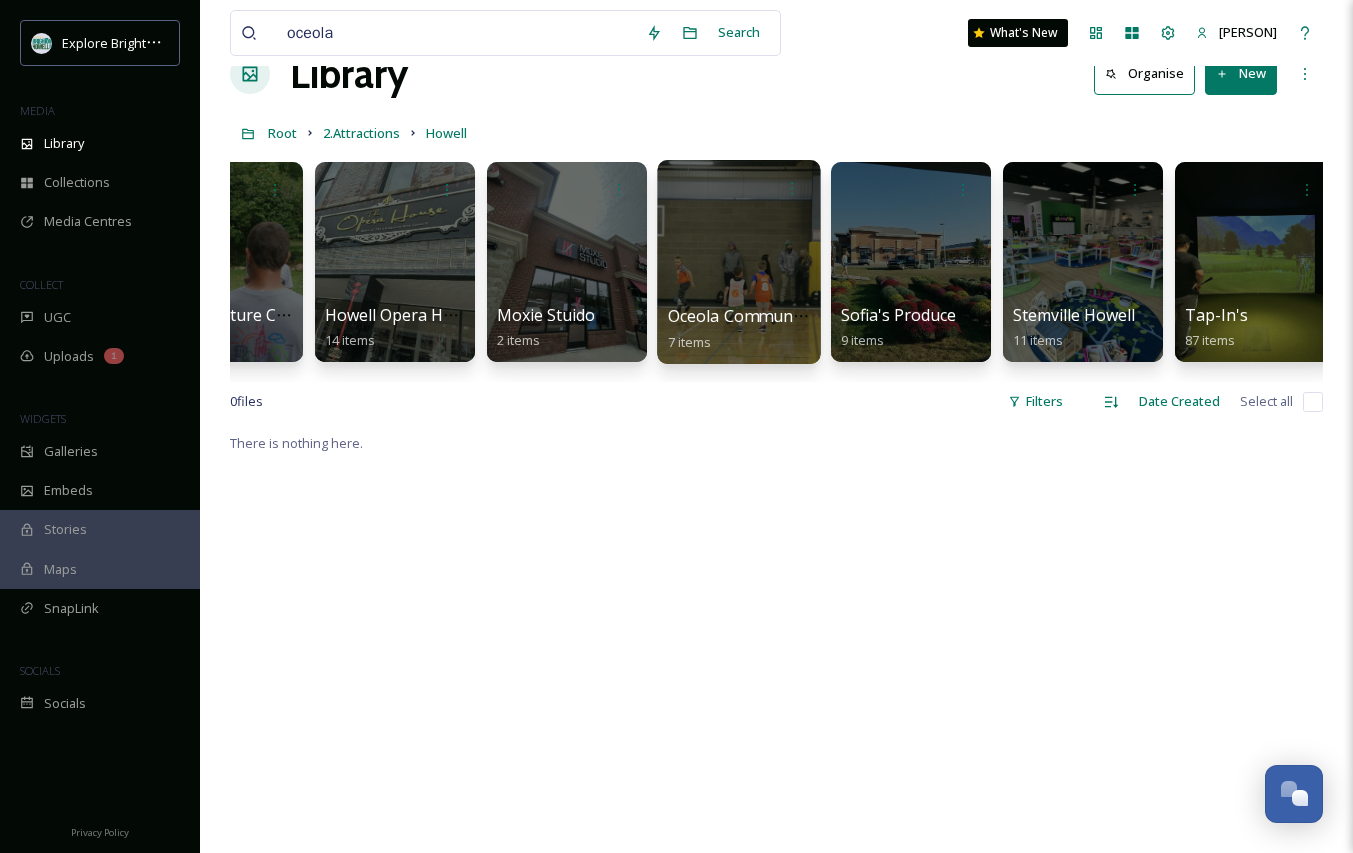 click on "Oceola Community Center" at bounding box center [768, 316] 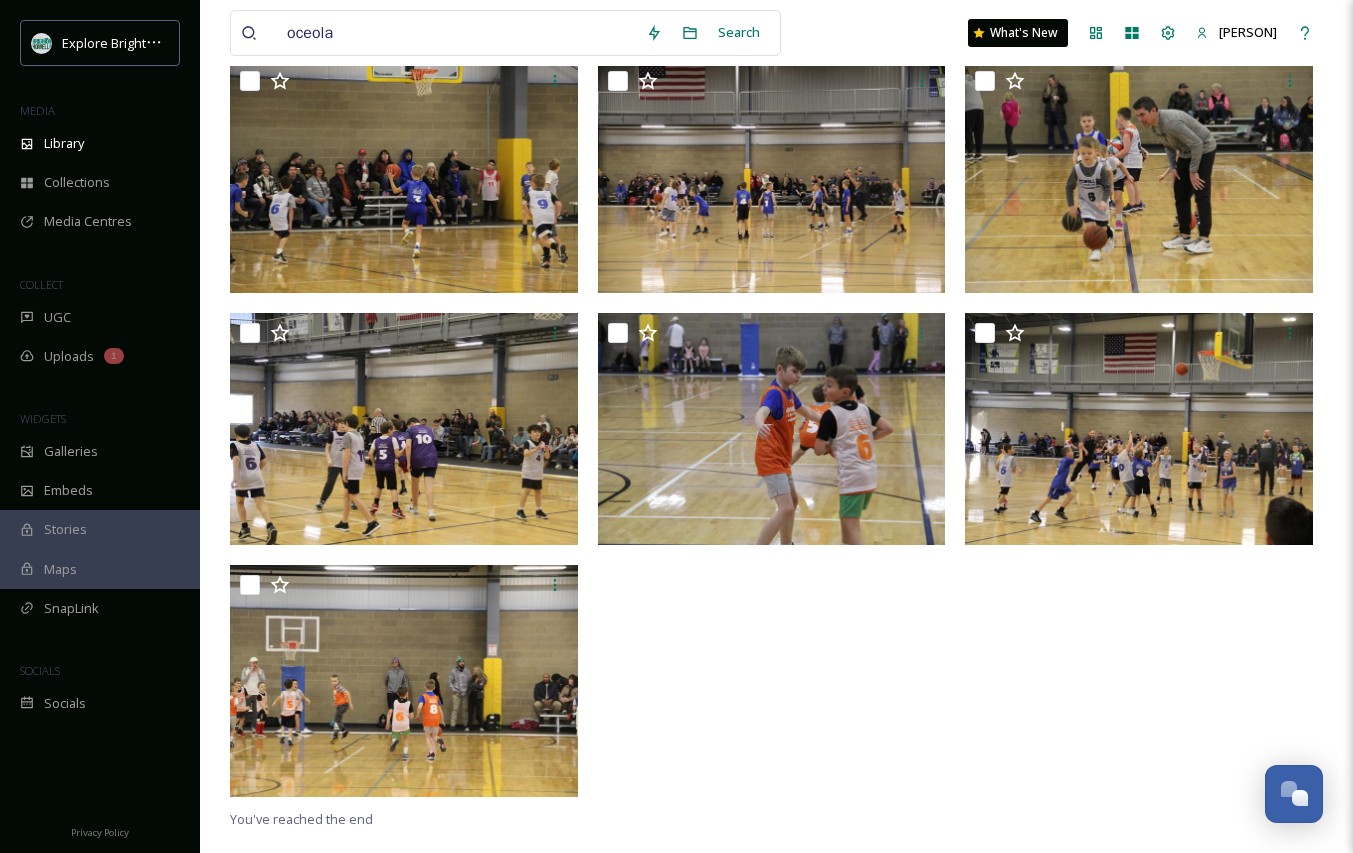 scroll, scrollTop: 243, scrollLeft: 0, axis: vertical 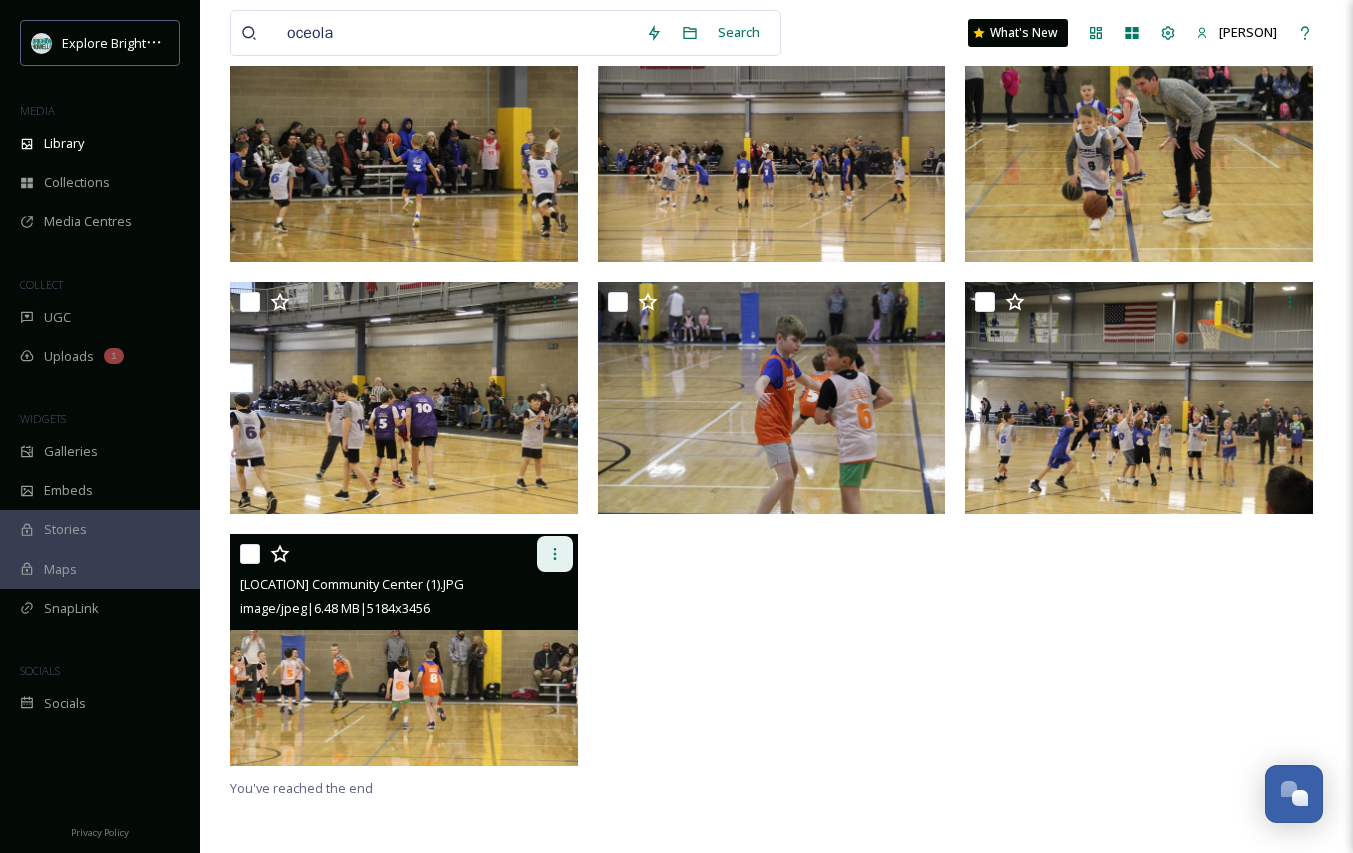 click at bounding box center (555, 554) 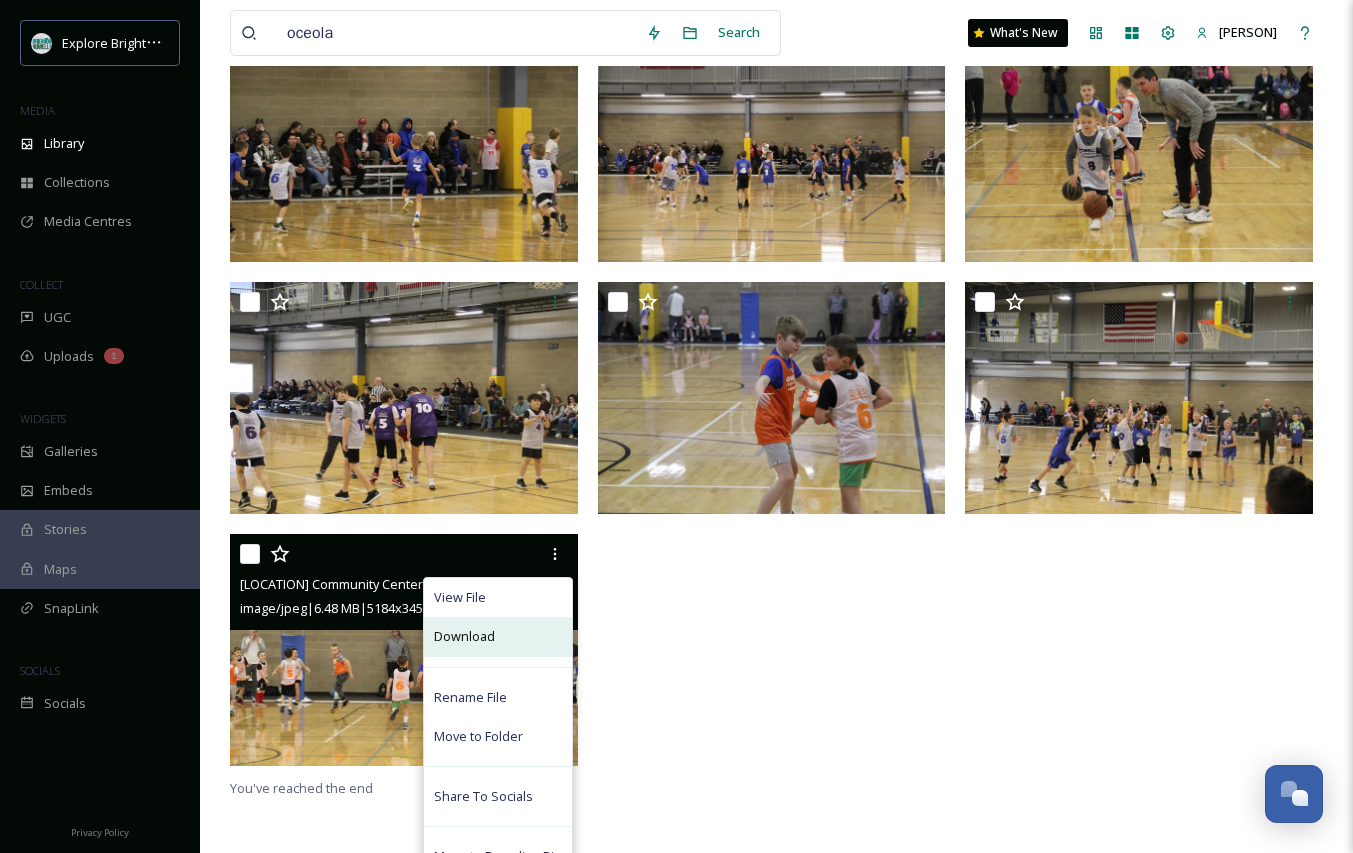click on "Download" at bounding box center (498, 636) 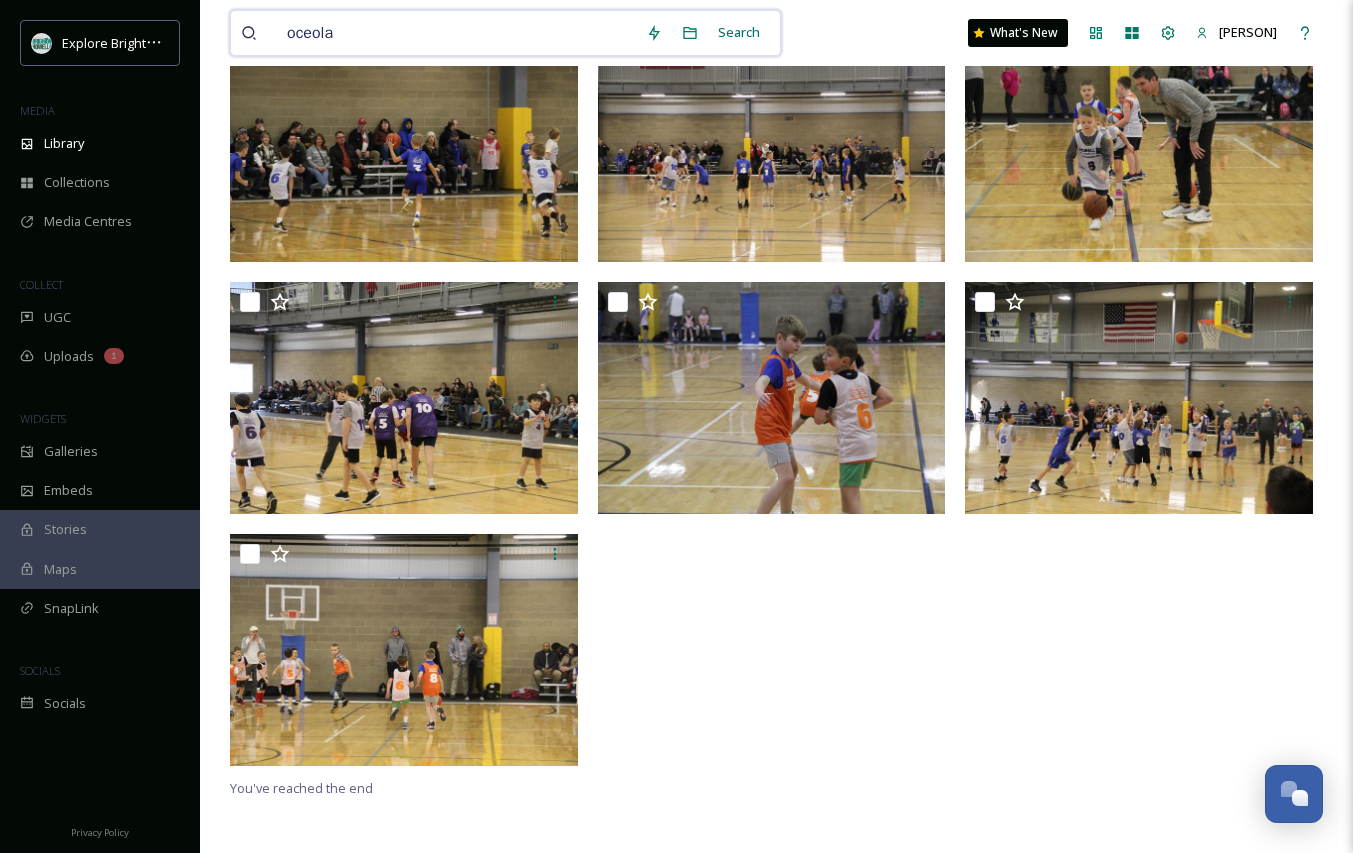drag, startPoint x: 488, startPoint y: 34, endPoint x: 236, endPoint y: 34, distance: 252 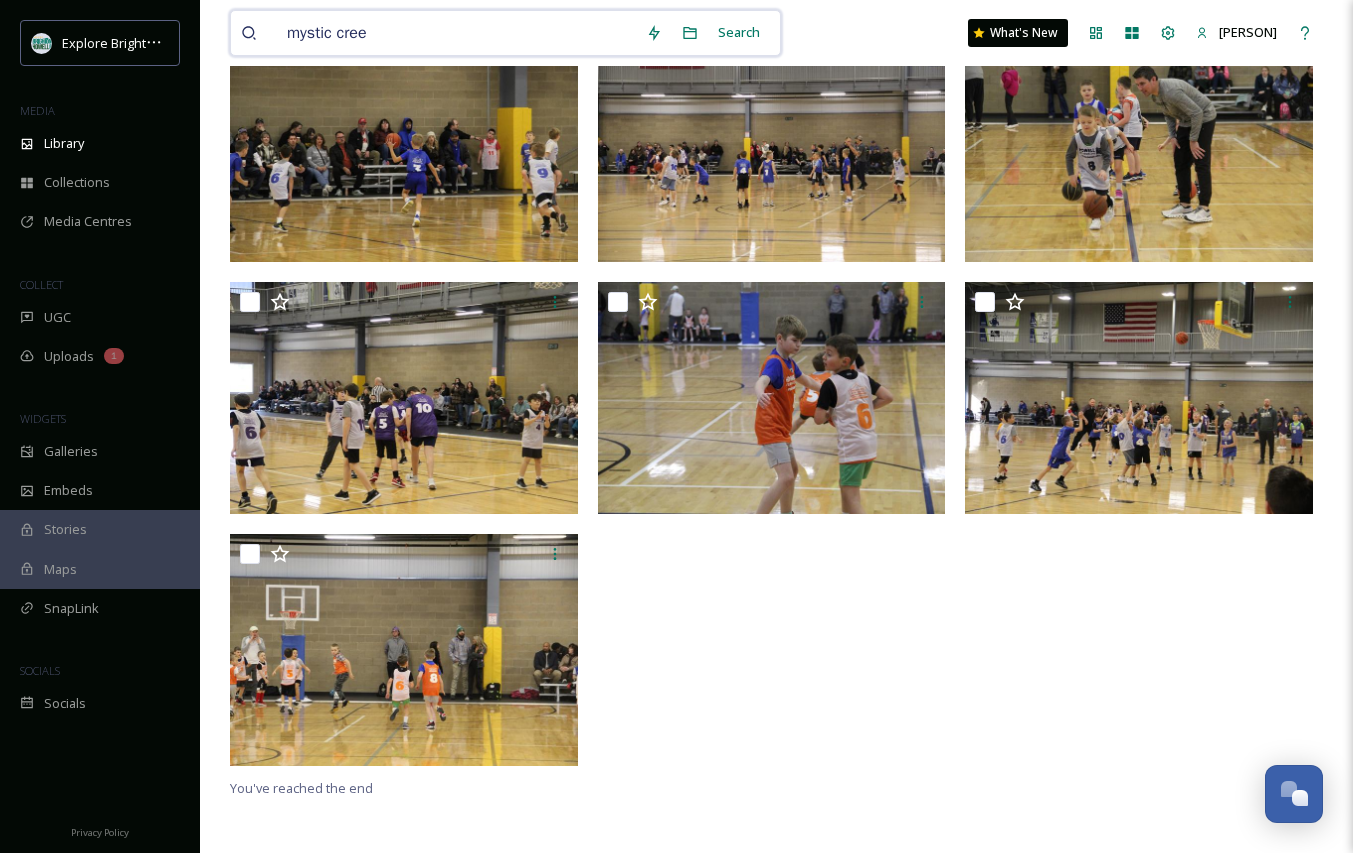type on "mystic creek" 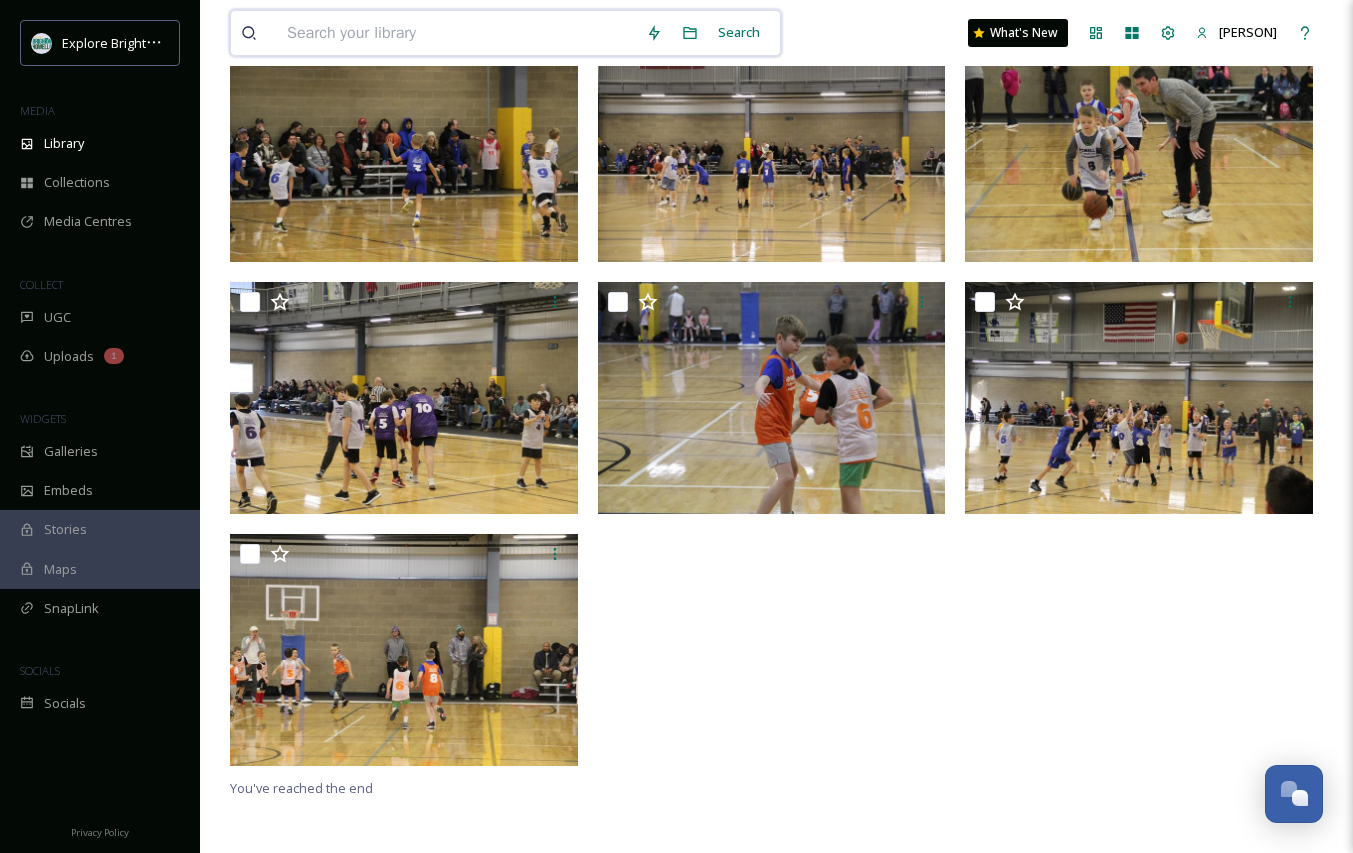 type on "\" 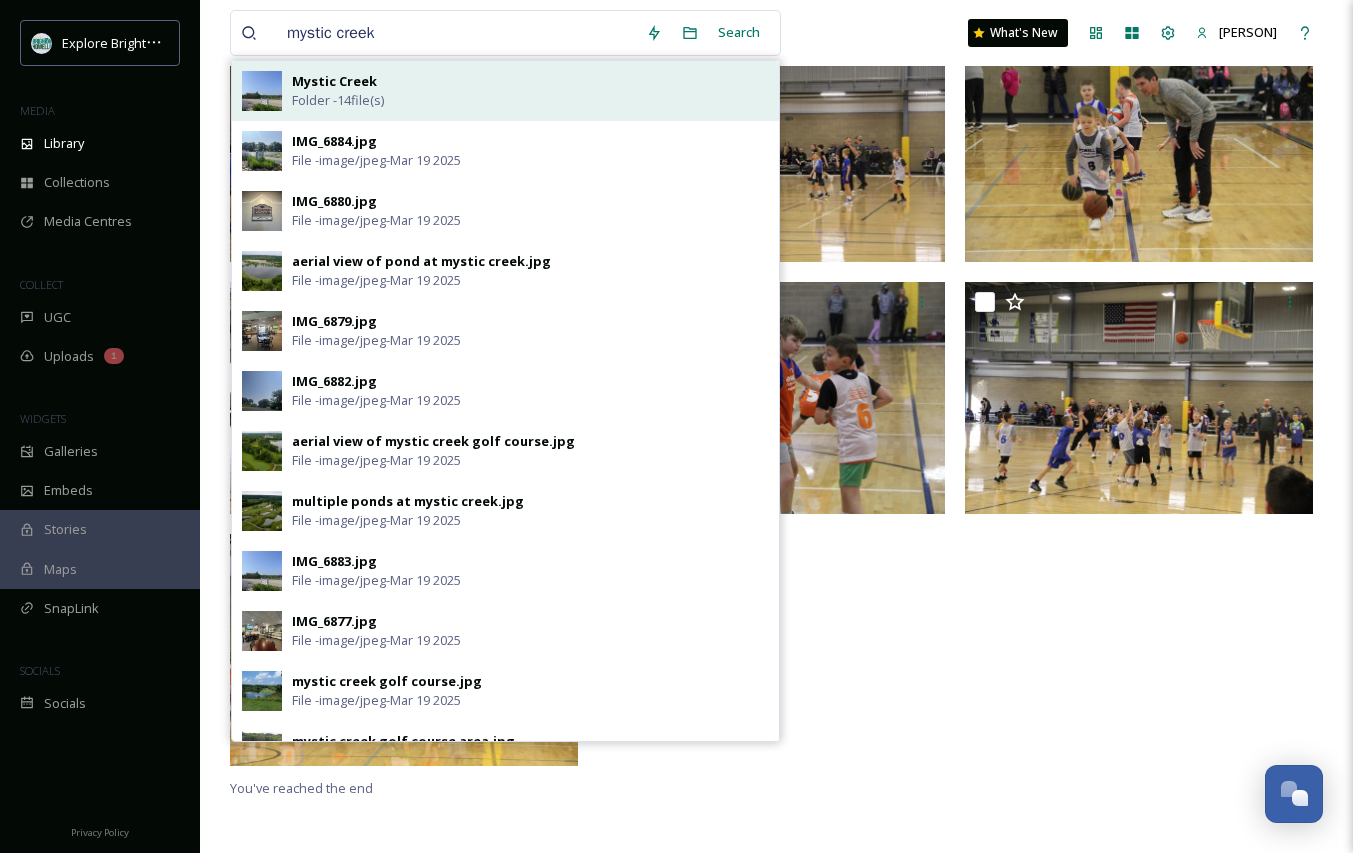 click on "Folder  -  14  file(s)" at bounding box center (338, 100) 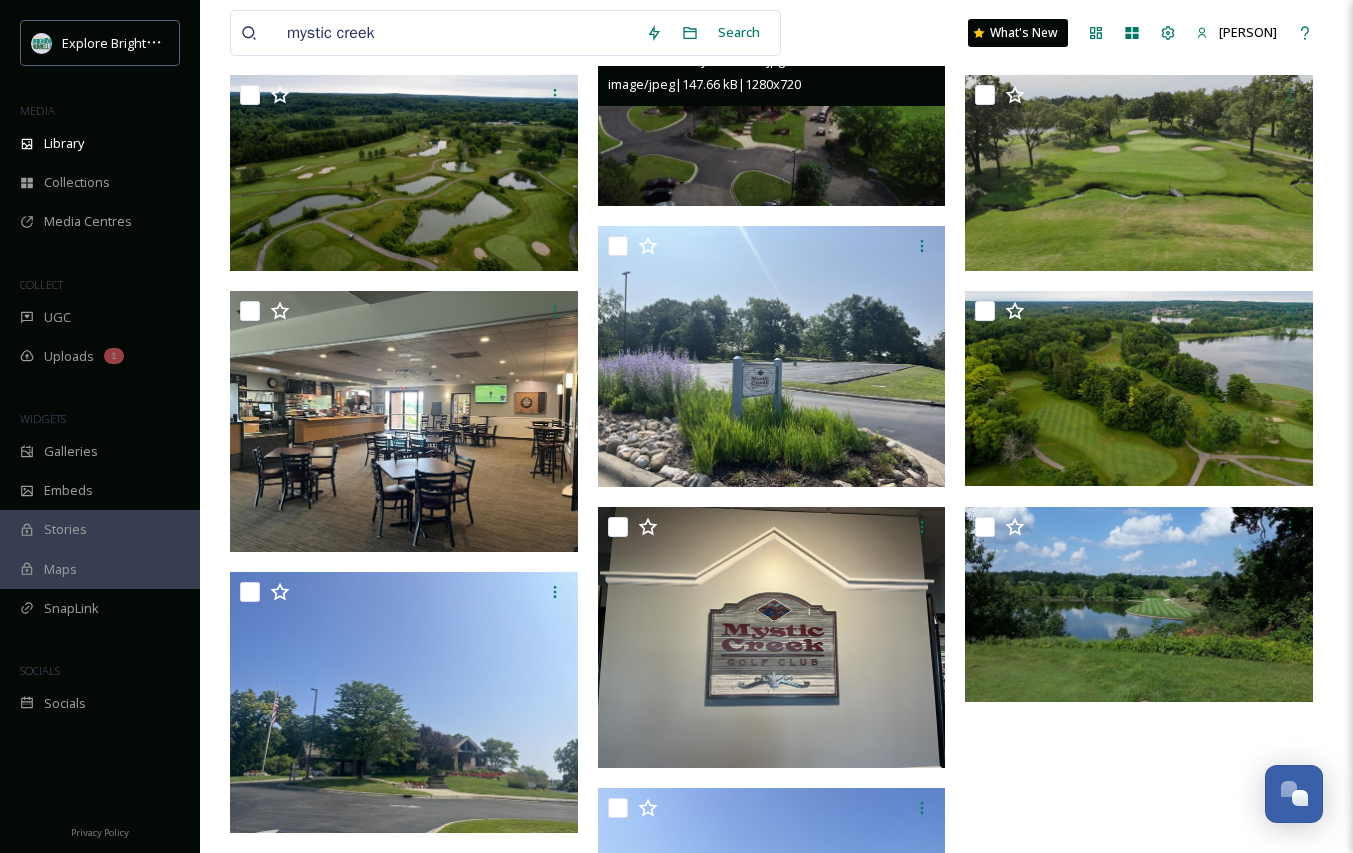 scroll, scrollTop: 0, scrollLeft: 0, axis: both 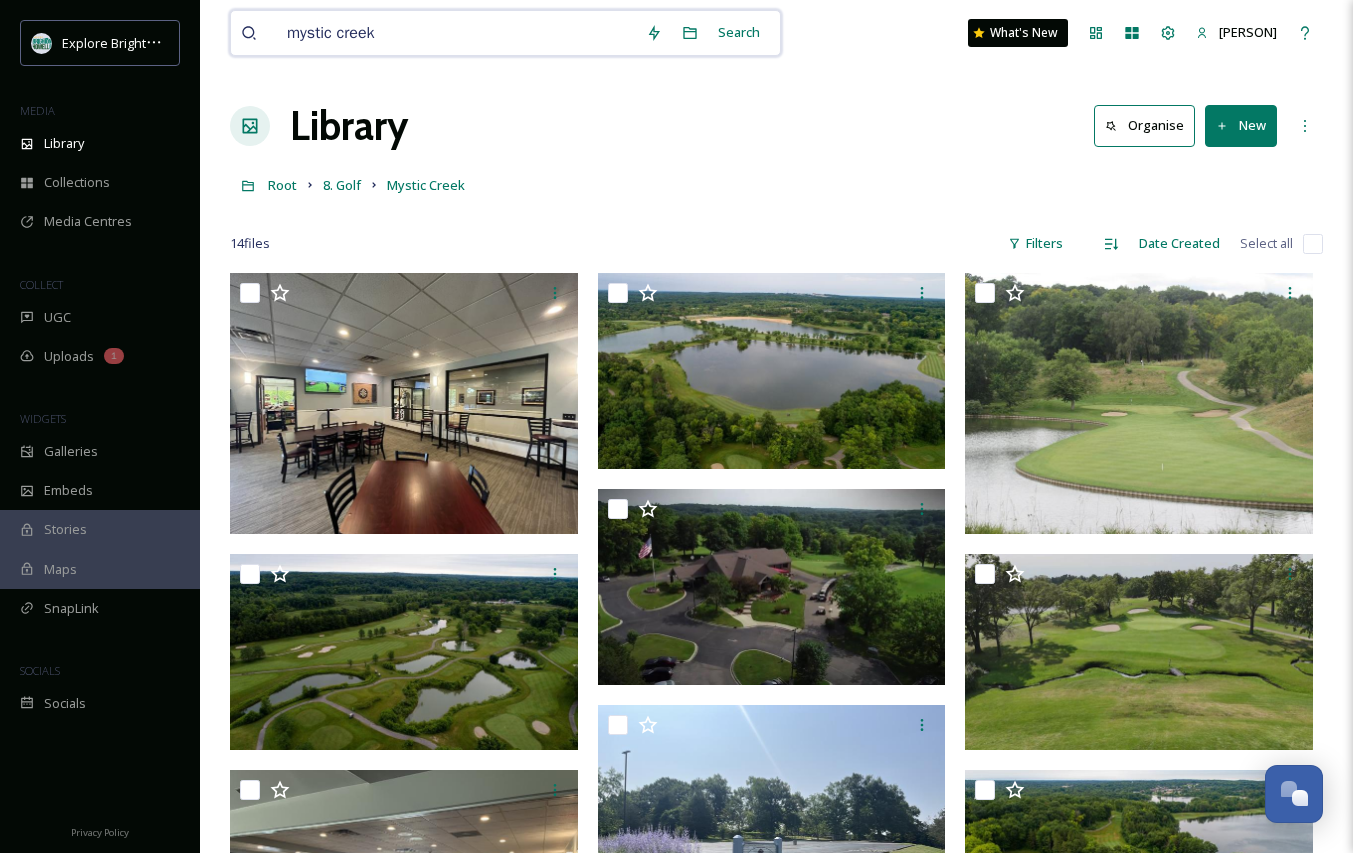 click on "mystic creek" at bounding box center (456, 33) 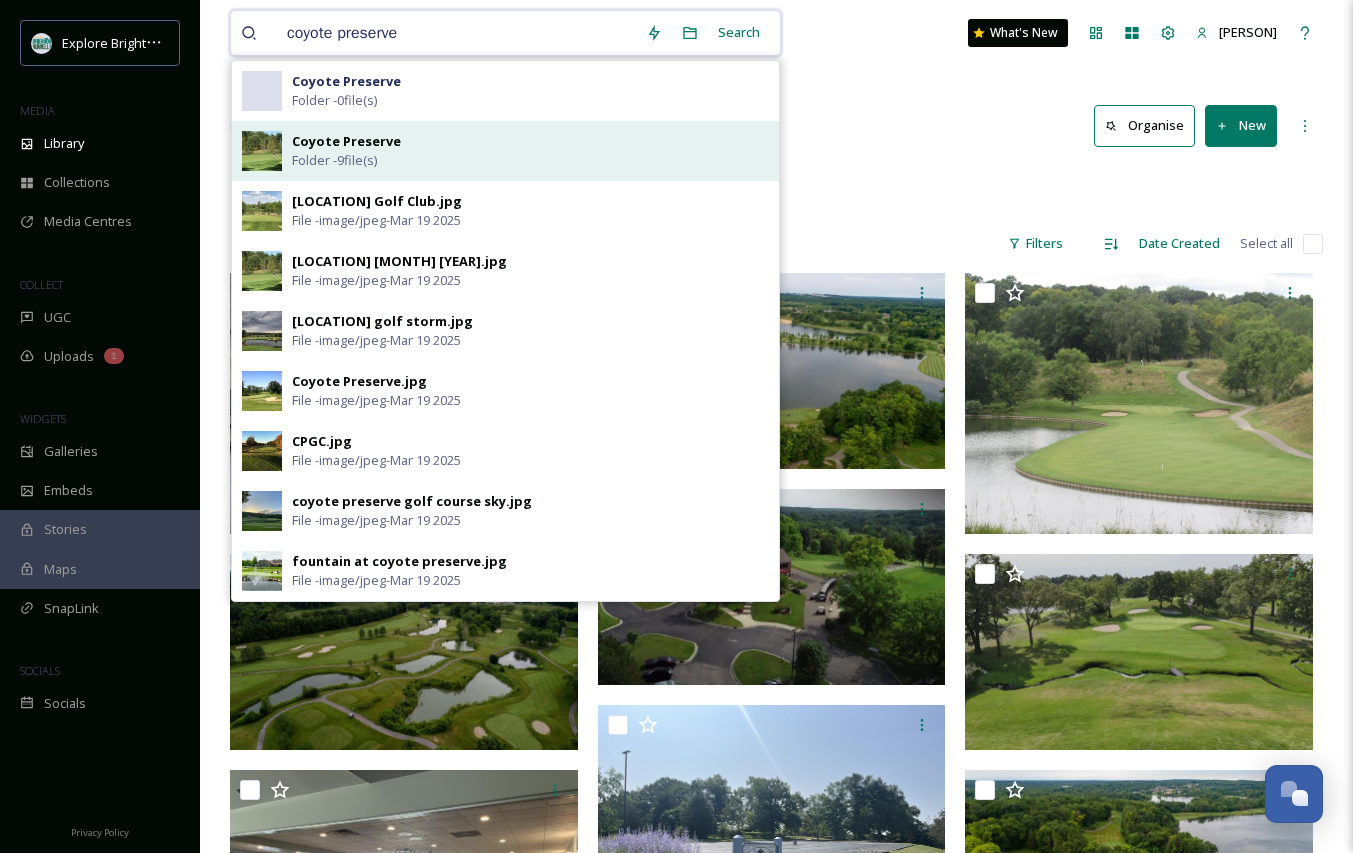 type on "coyote preserve" 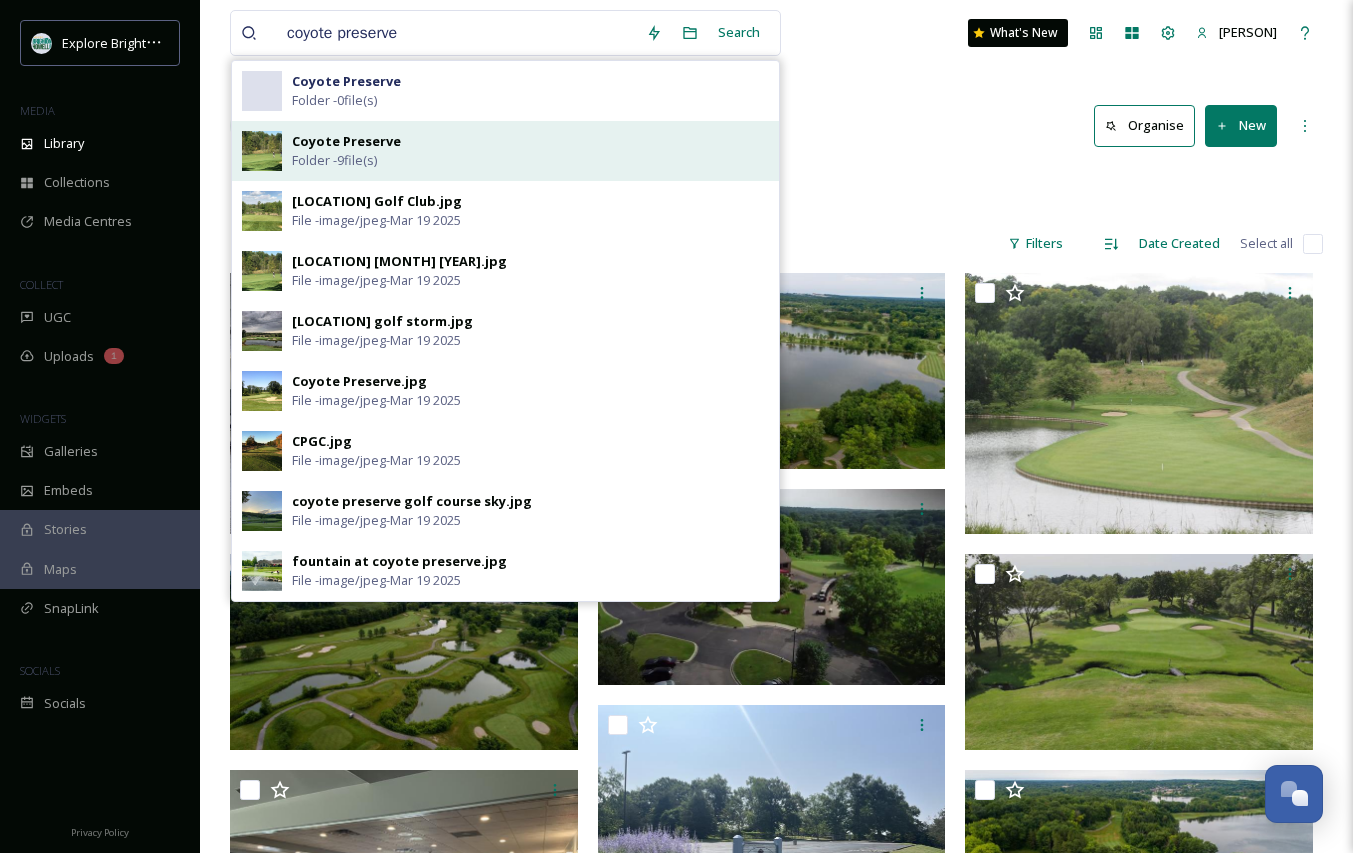click on "Coyote Preserve" at bounding box center [346, 141] 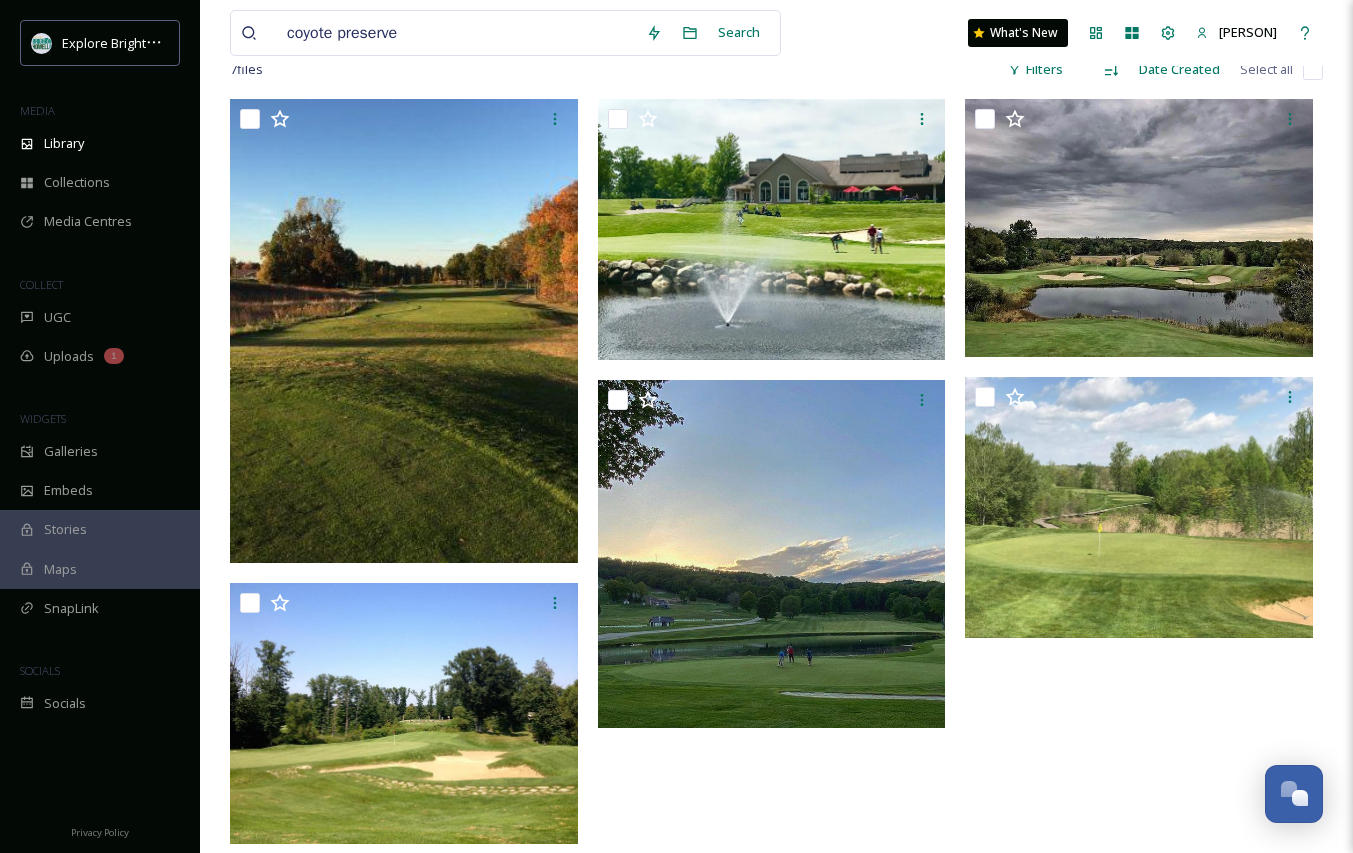 scroll, scrollTop: 0, scrollLeft: 0, axis: both 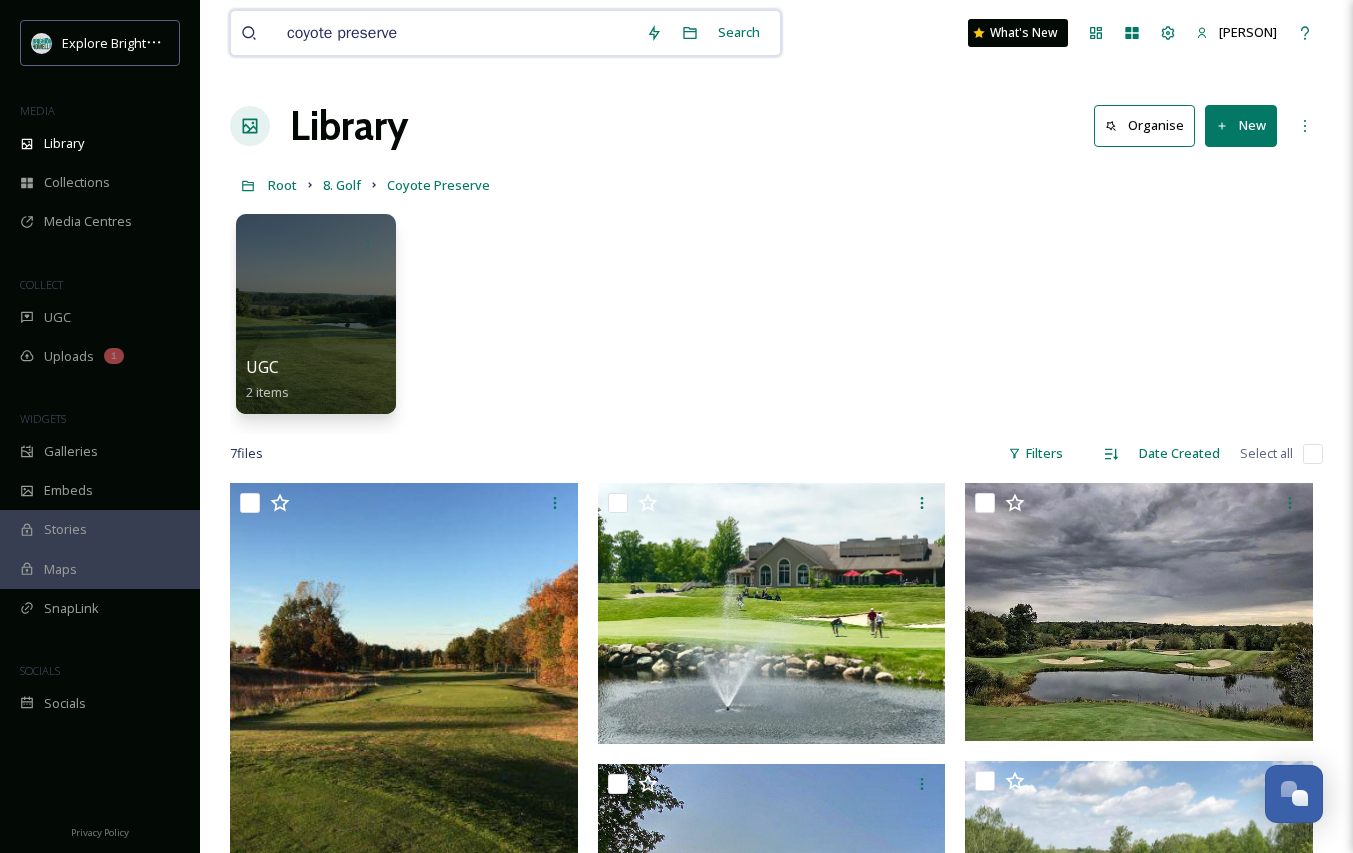 drag, startPoint x: 433, startPoint y: 37, endPoint x: 199, endPoint y: 37, distance: 234 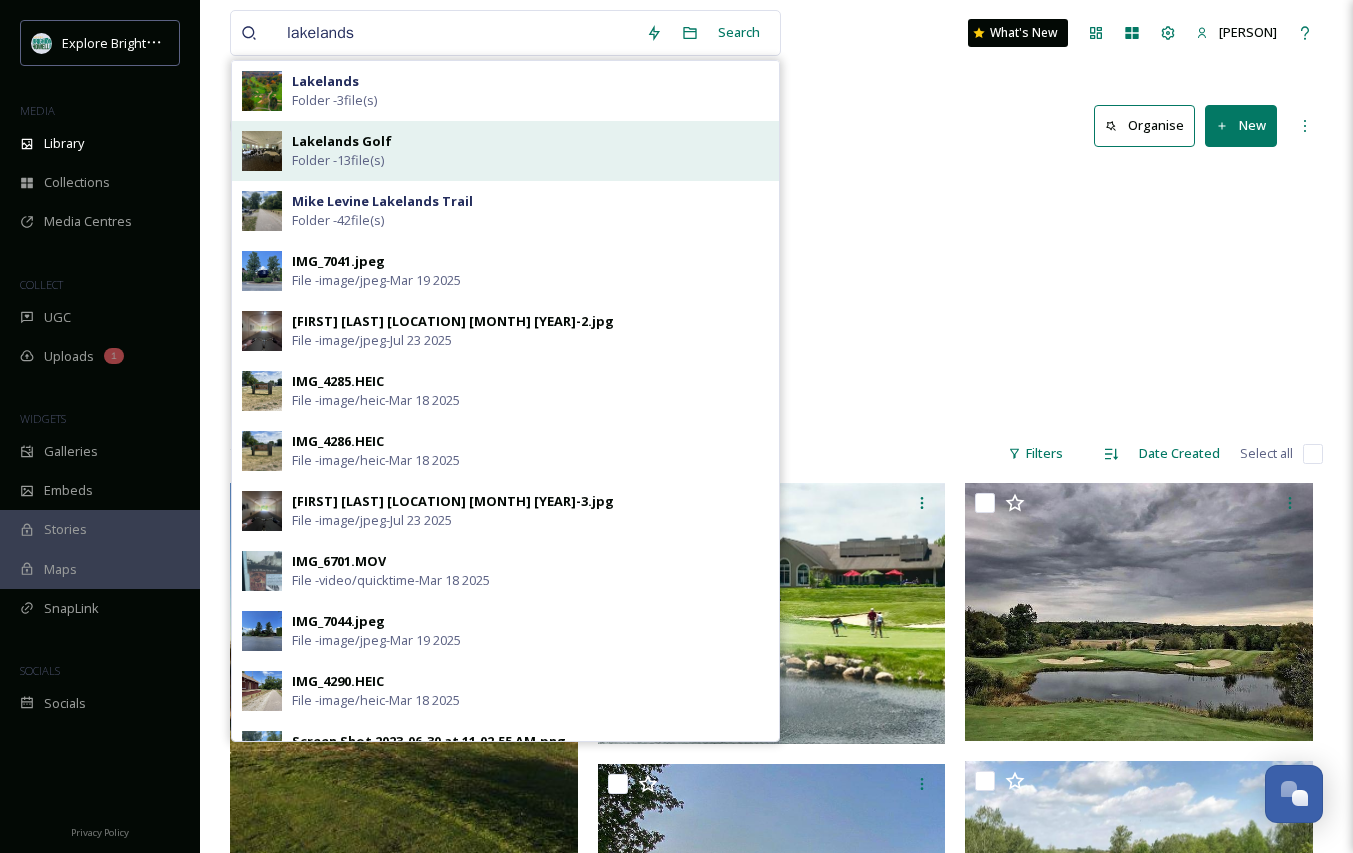 click on "[LOCATION] Golf Folder - 13 file(s)" at bounding box center (530, 151) 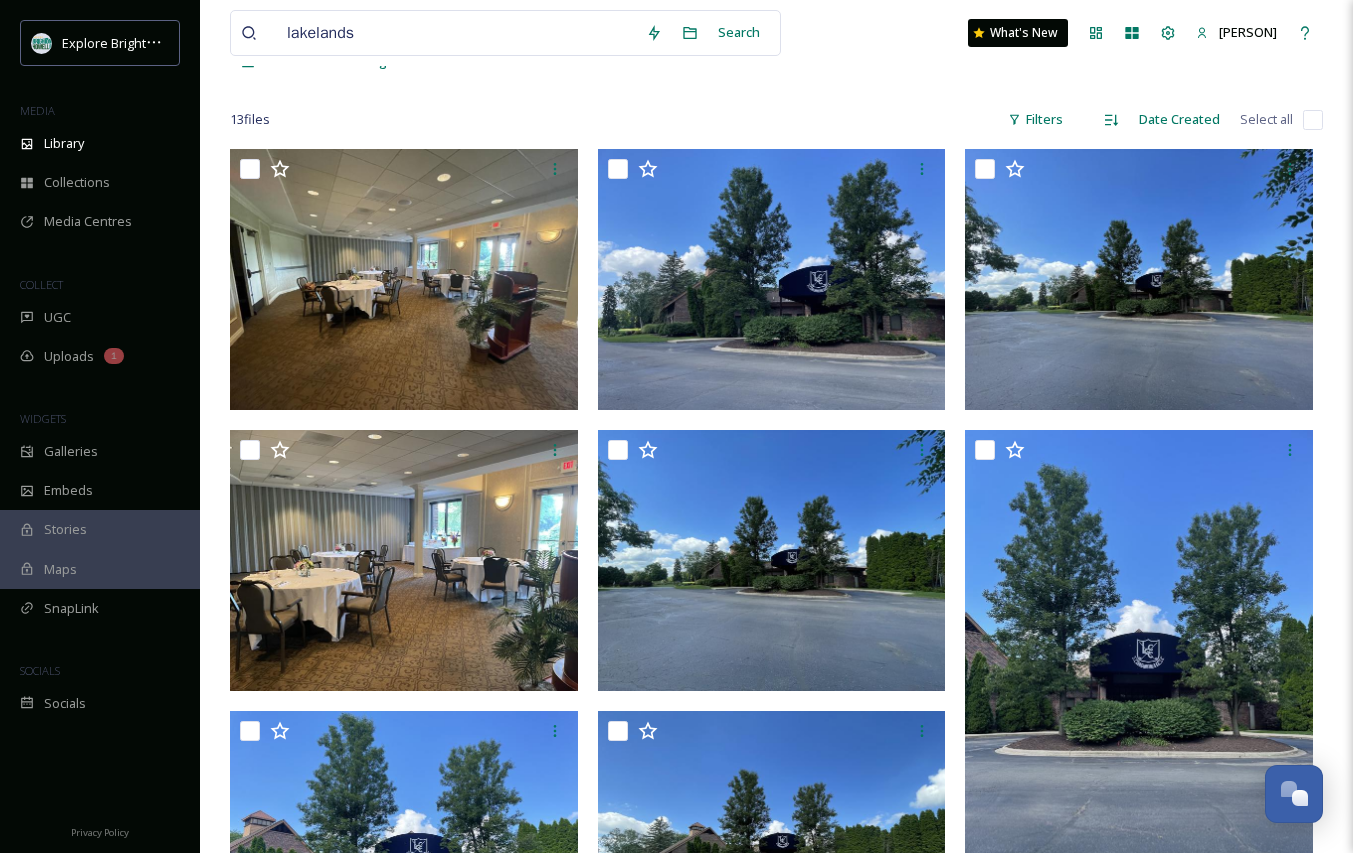 scroll, scrollTop: 0, scrollLeft: 0, axis: both 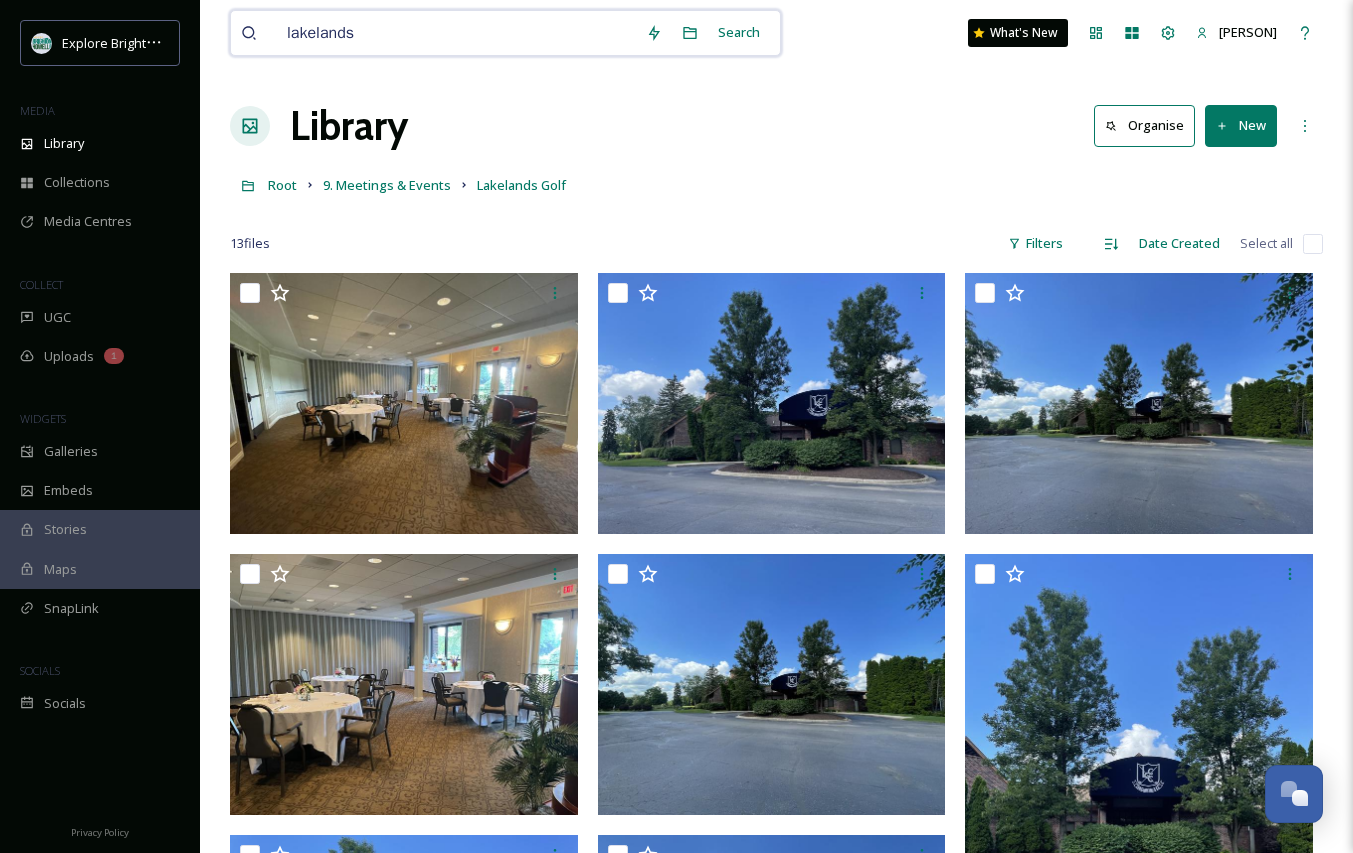 drag, startPoint x: 398, startPoint y: 34, endPoint x: 261, endPoint y: 34, distance: 137 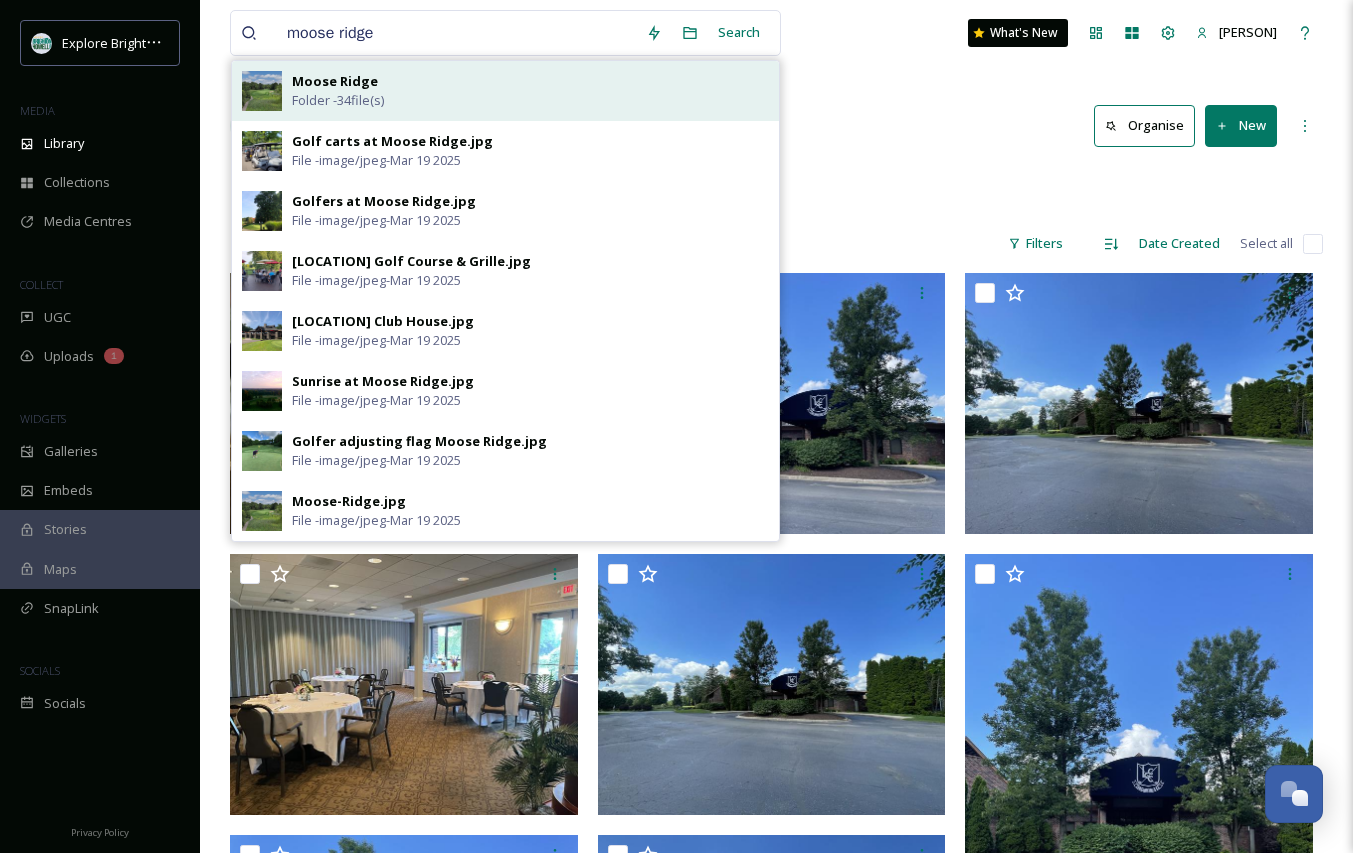 click on "Moose Ridge" at bounding box center (335, 81) 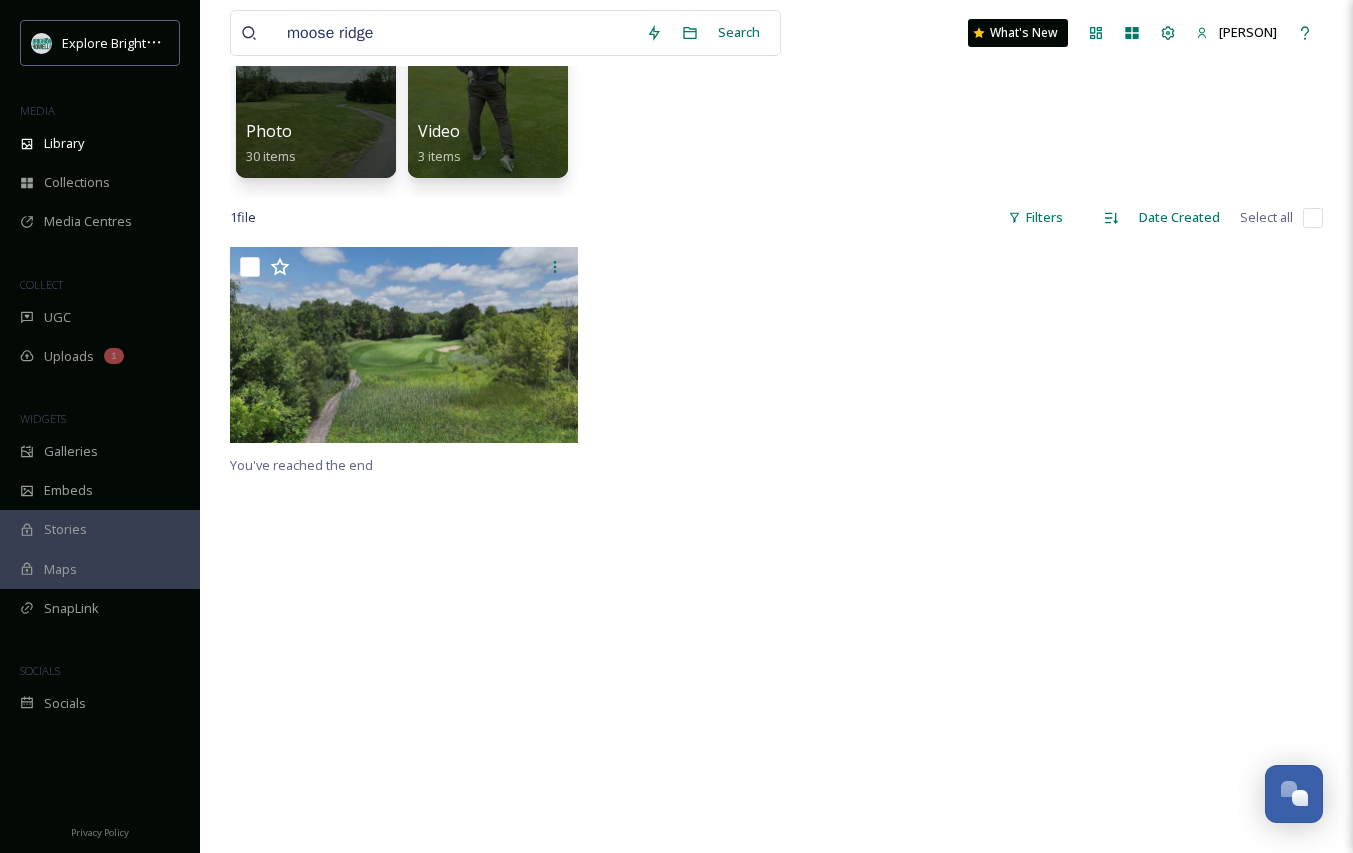 scroll, scrollTop: 0, scrollLeft: 0, axis: both 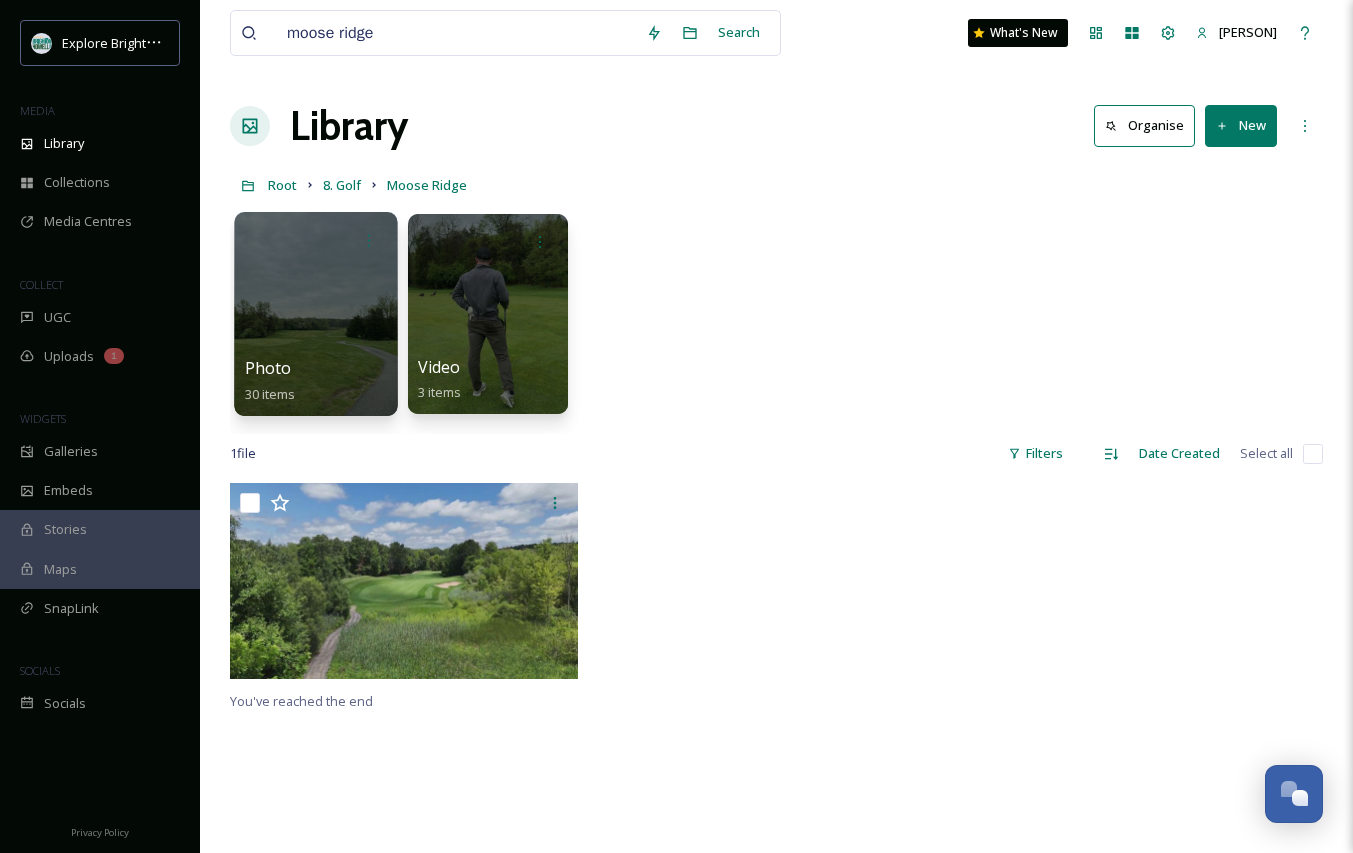 click at bounding box center [315, 314] 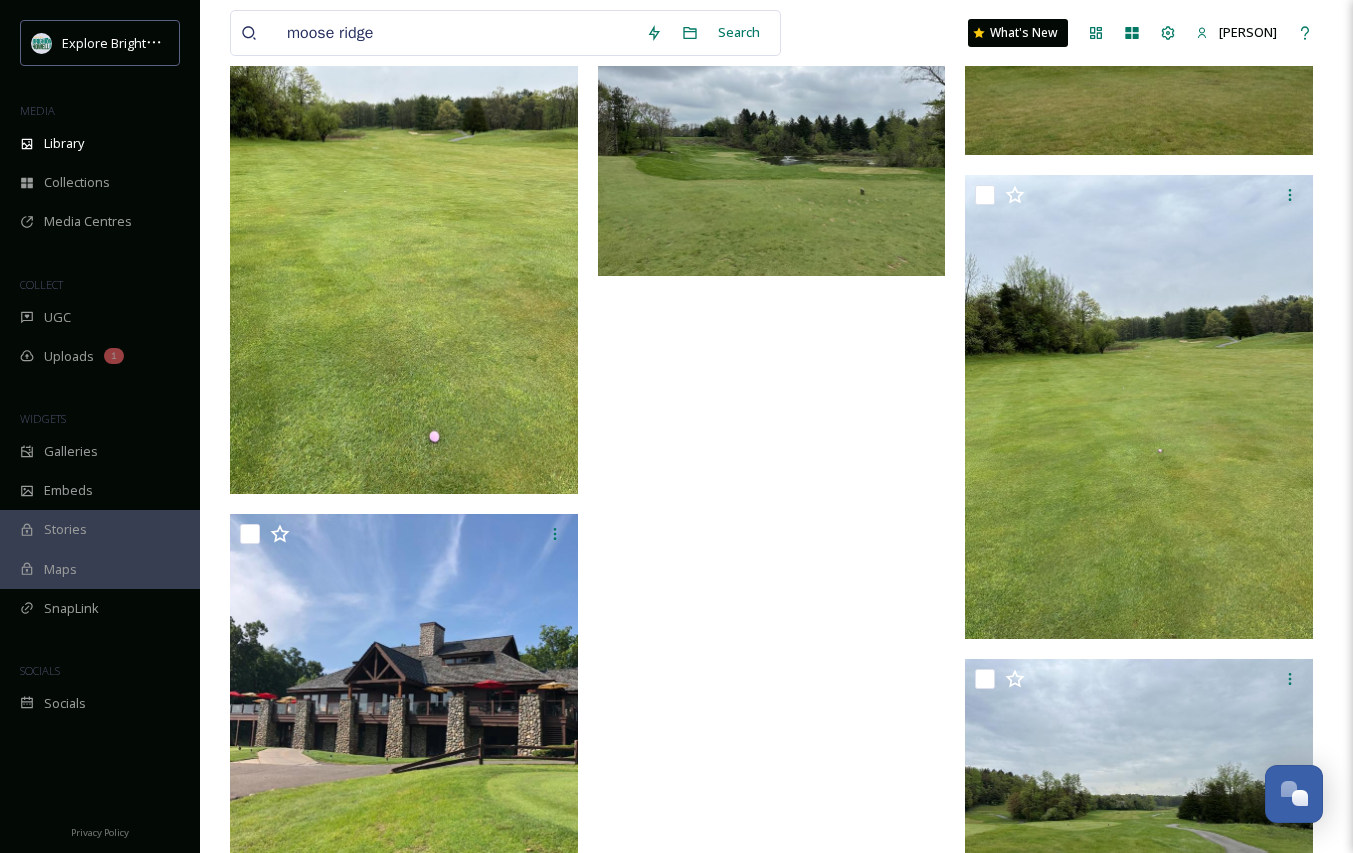 scroll, scrollTop: 3574, scrollLeft: 0, axis: vertical 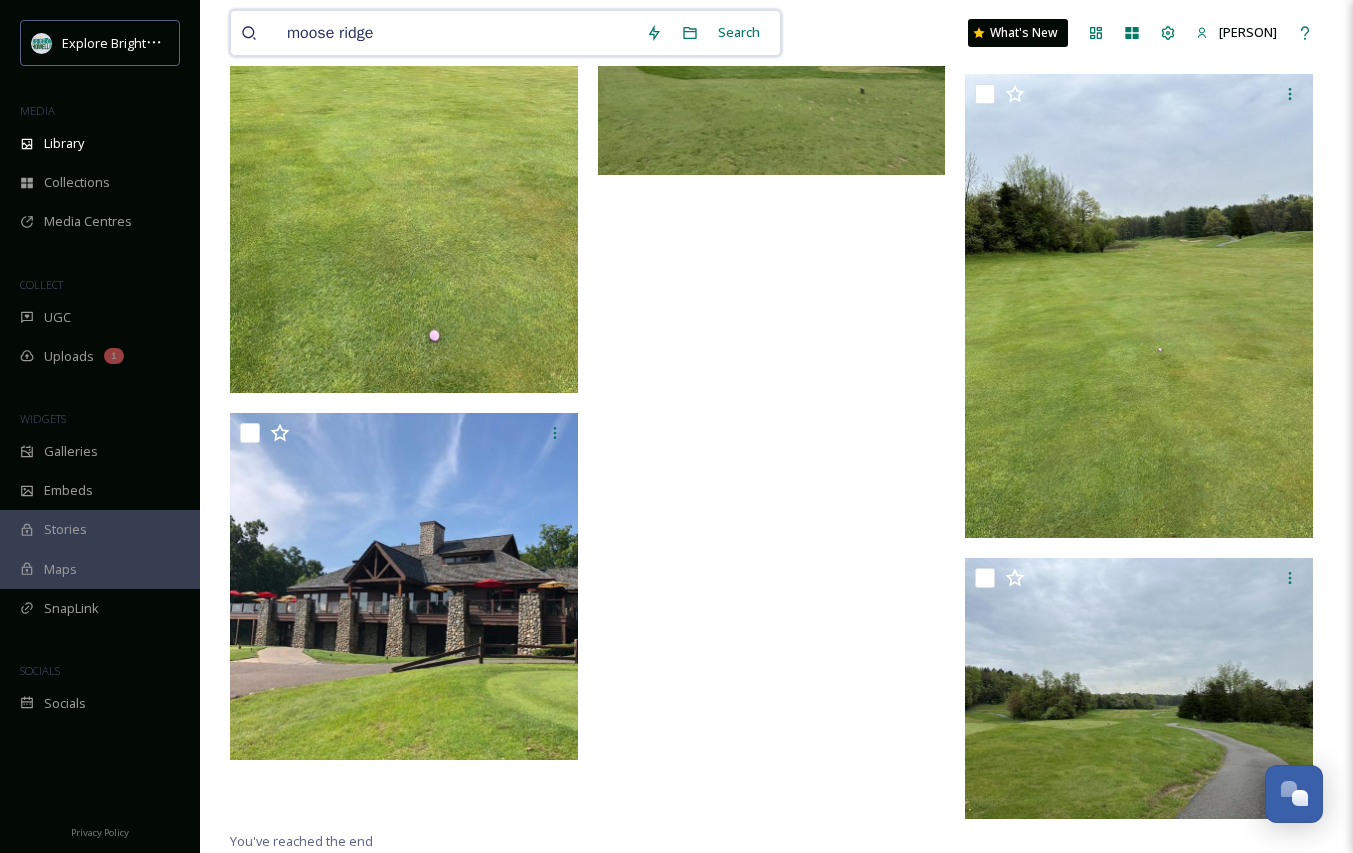 drag, startPoint x: 412, startPoint y: 33, endPoint x: 240, endPoint y: 33, distance: 172 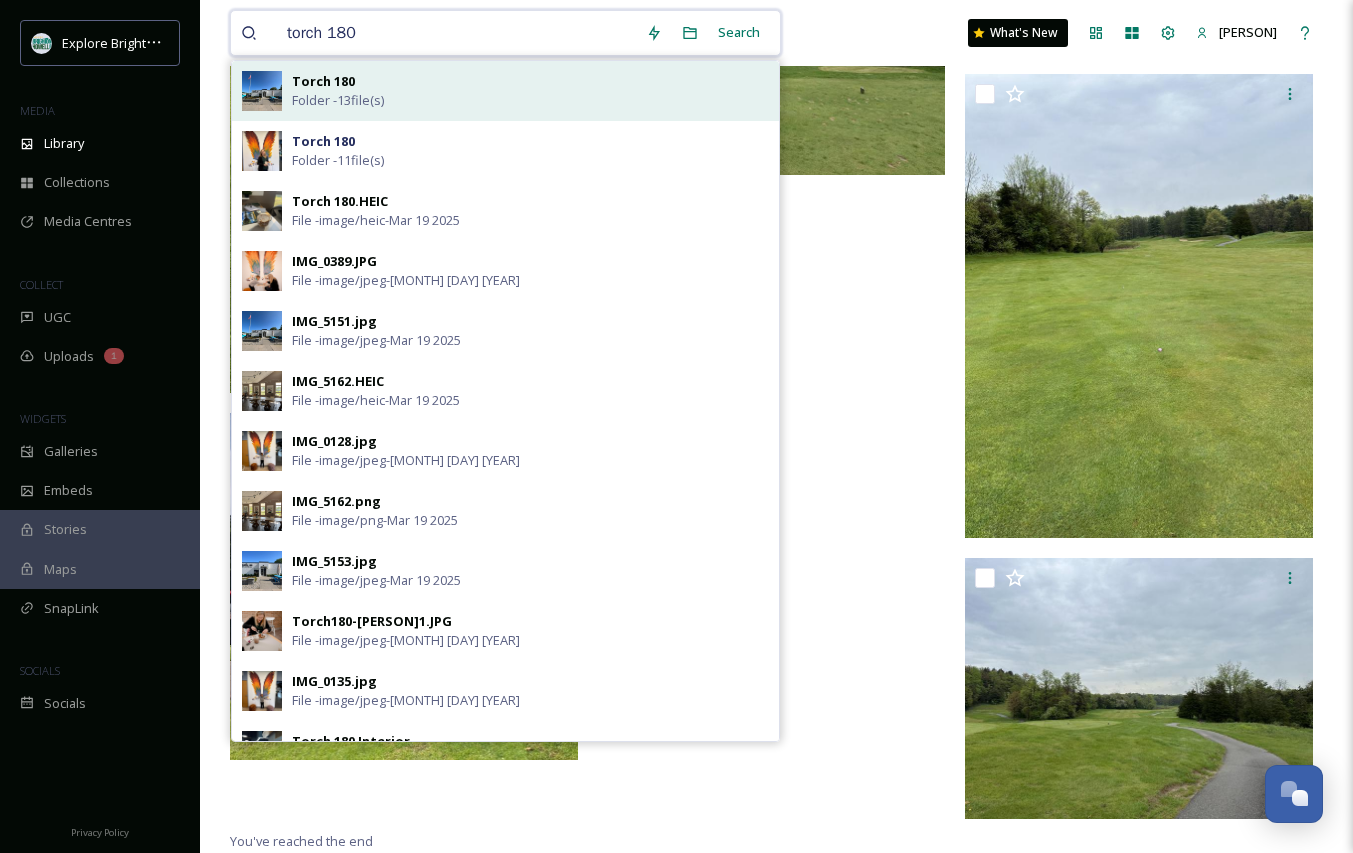 type on "torch 180" 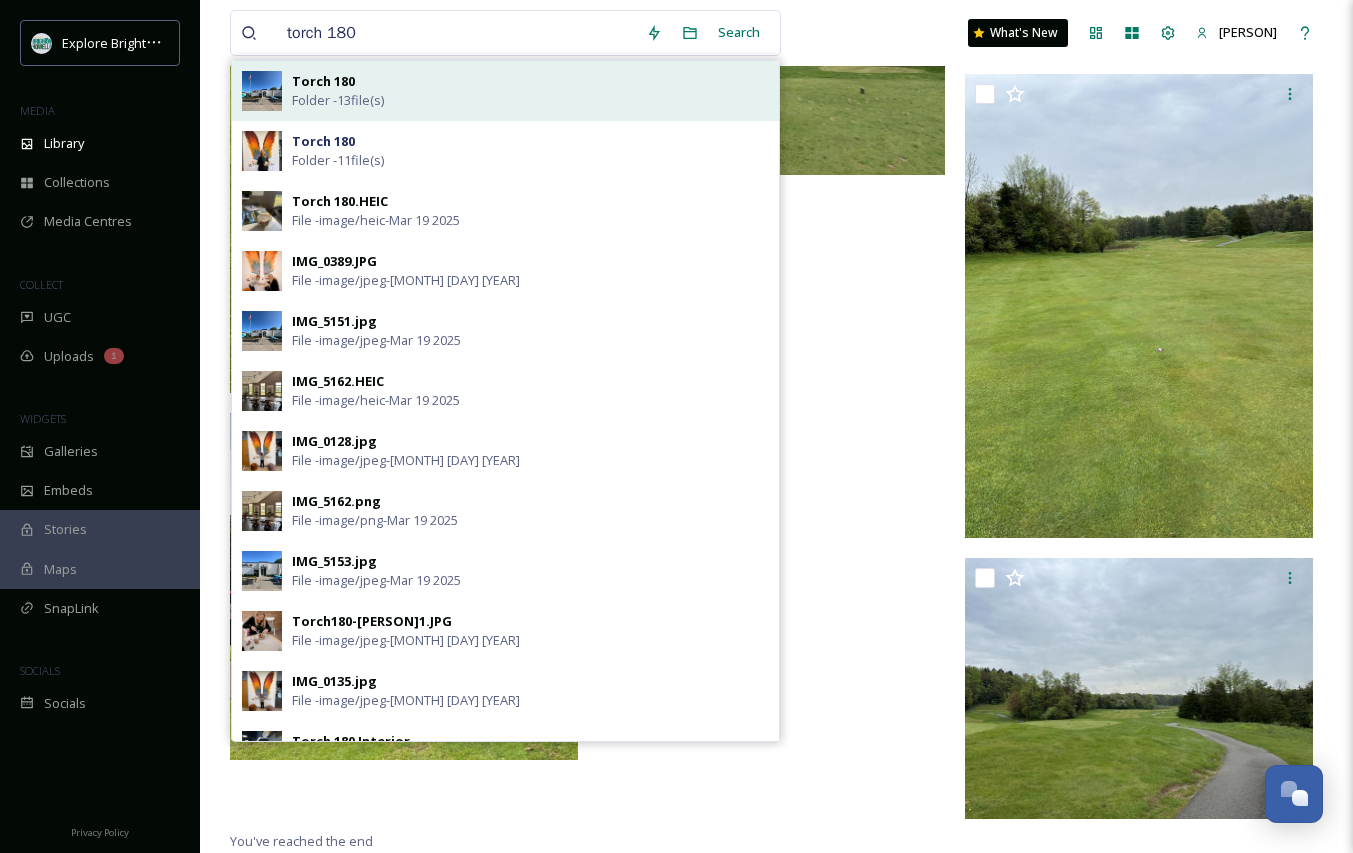 click on "Torch 180 Folder  -  13  file(s)" at bounding box center [530, 91] 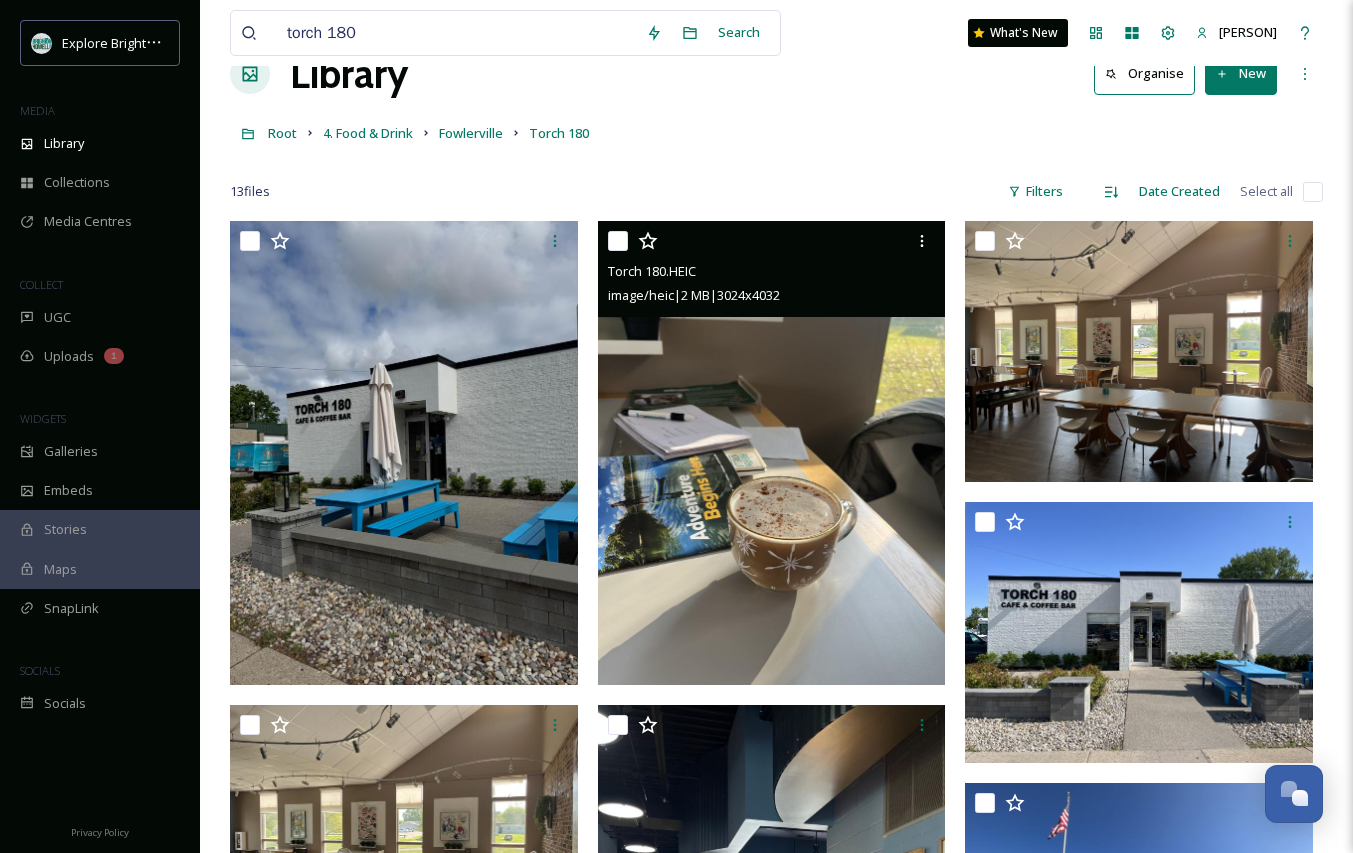 scroll, scrollTop: 0, scrollLeft: 0, axis: both 